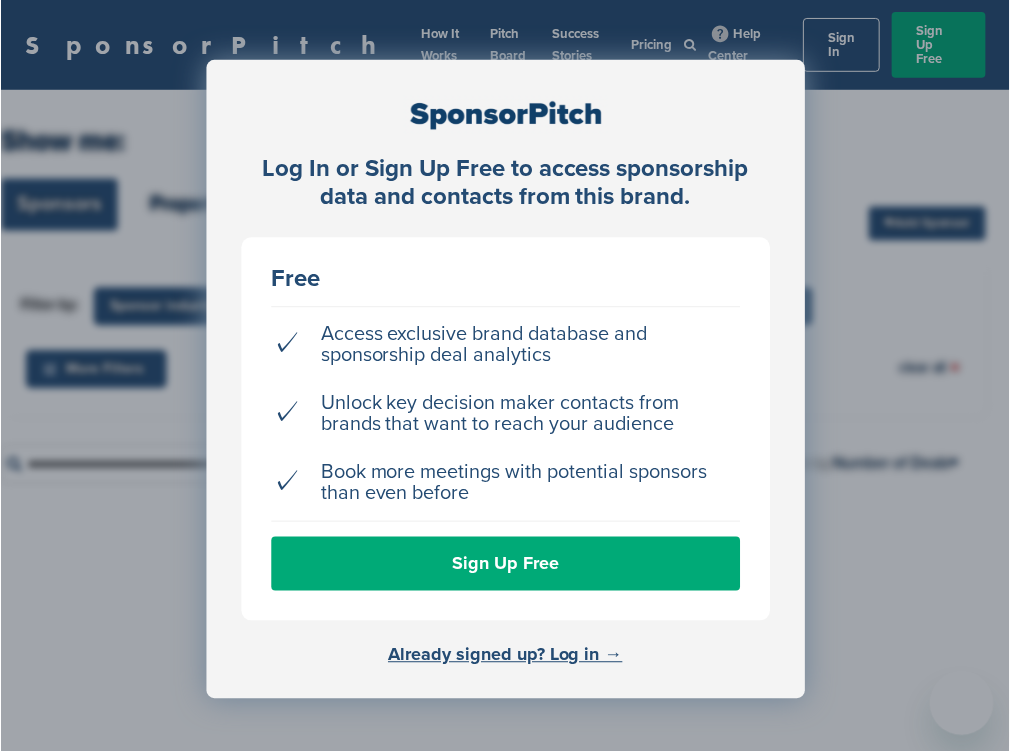 scroll, scrollTop: 0, scrollLeft: 0, axis: both 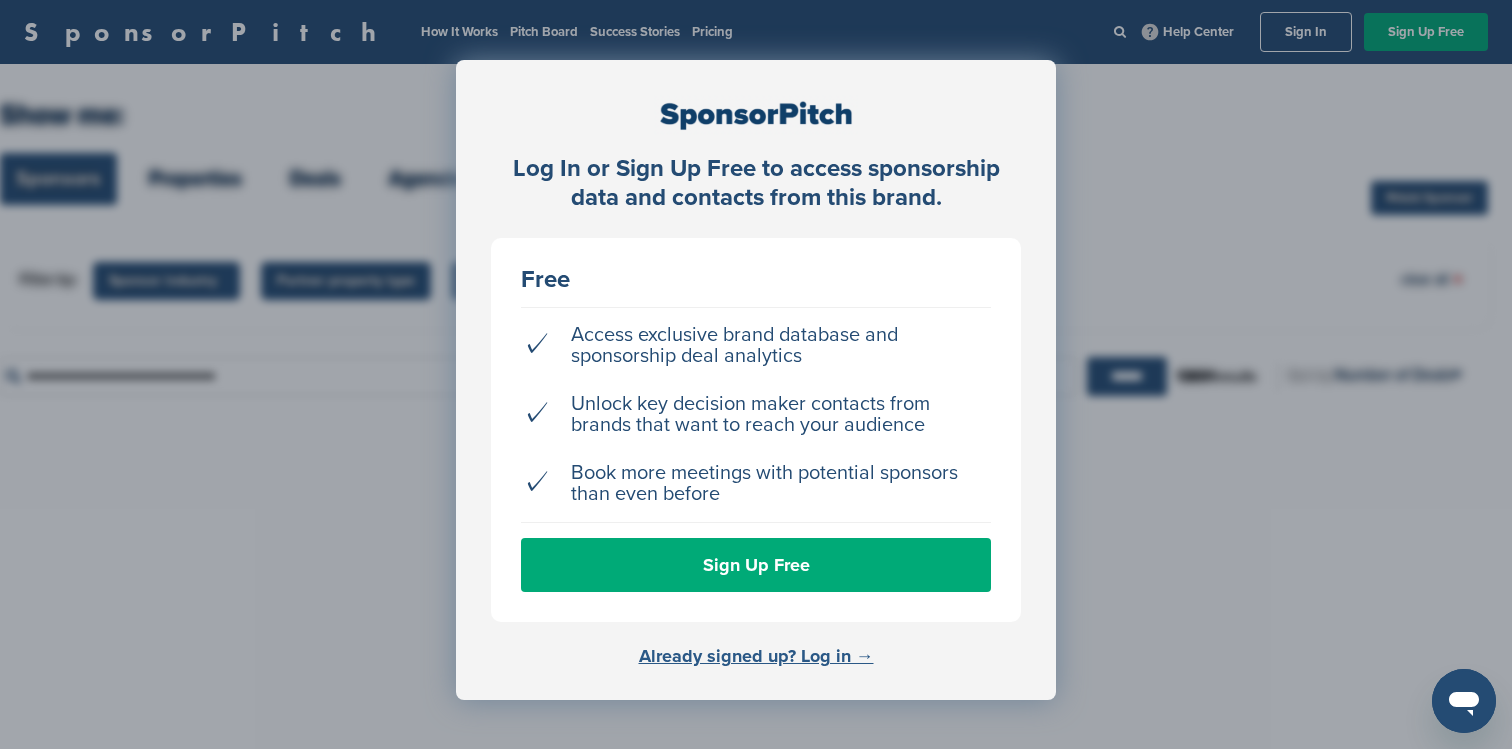 click on "Already signed up? Log in →" at bounding box center [756, 656] 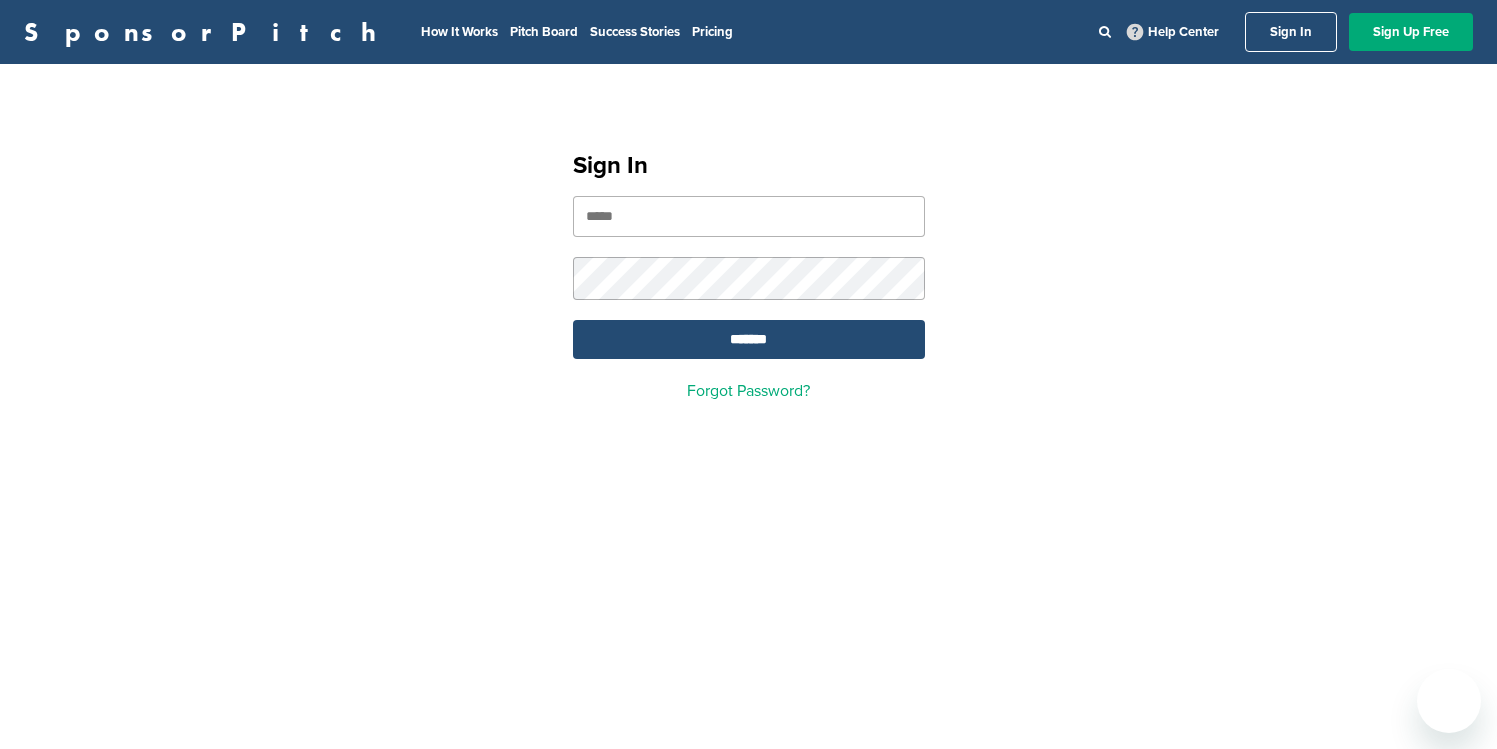 scroll, scrollTop: 0, scrollLeft: 0, axis: both 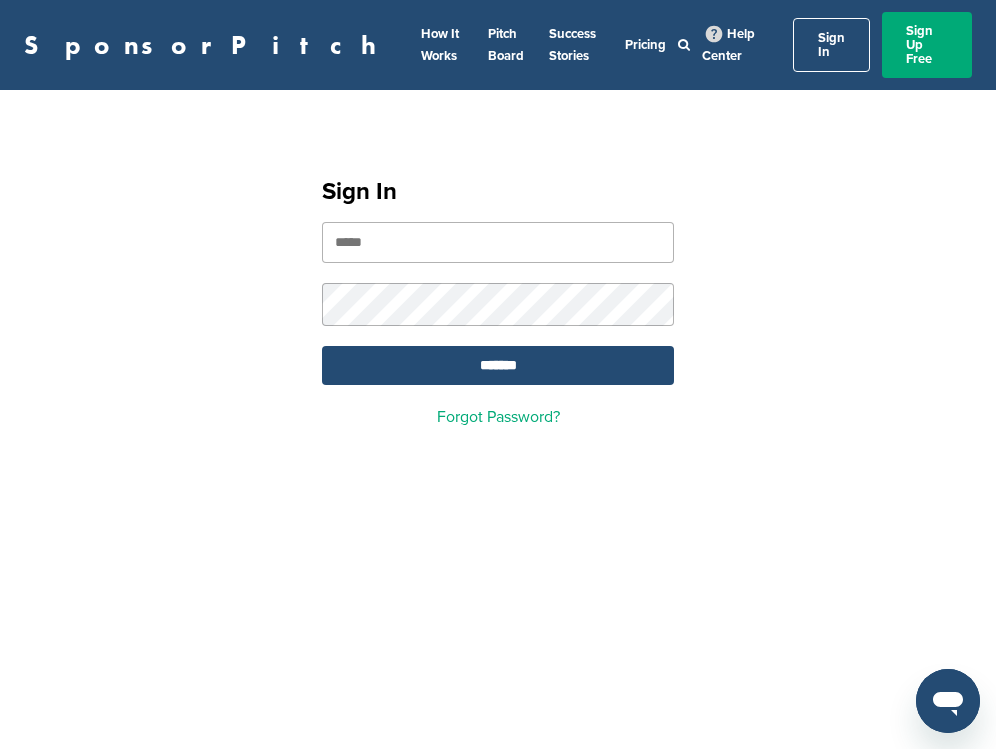 click at bounding box center (498, 242) 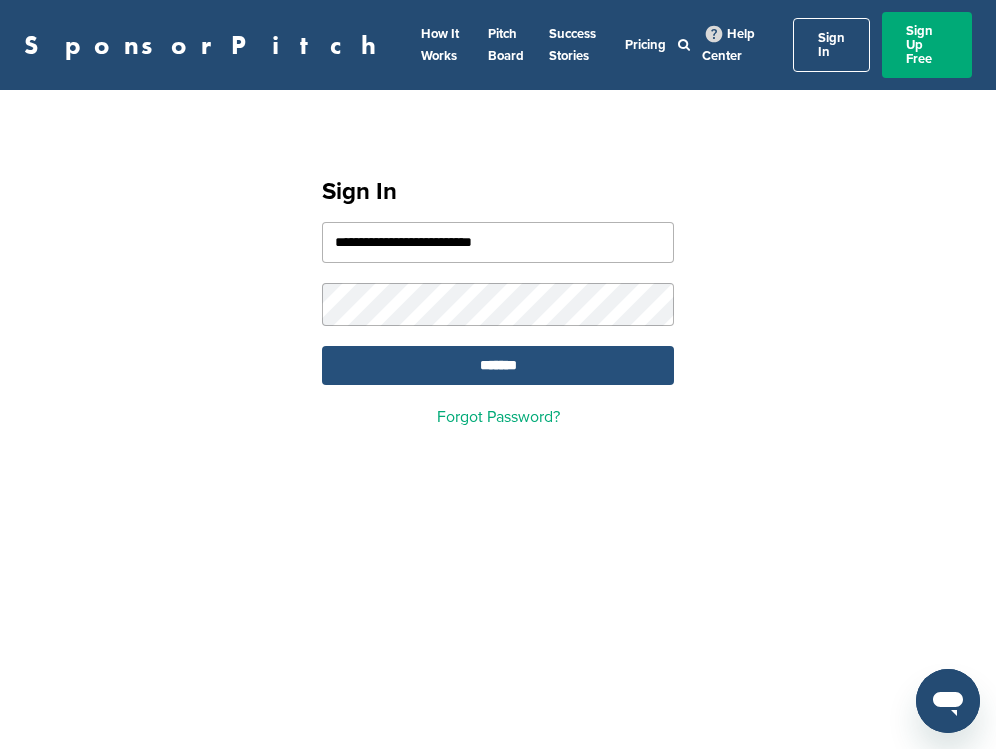 click on "*******" at bounding box center (498, 365) 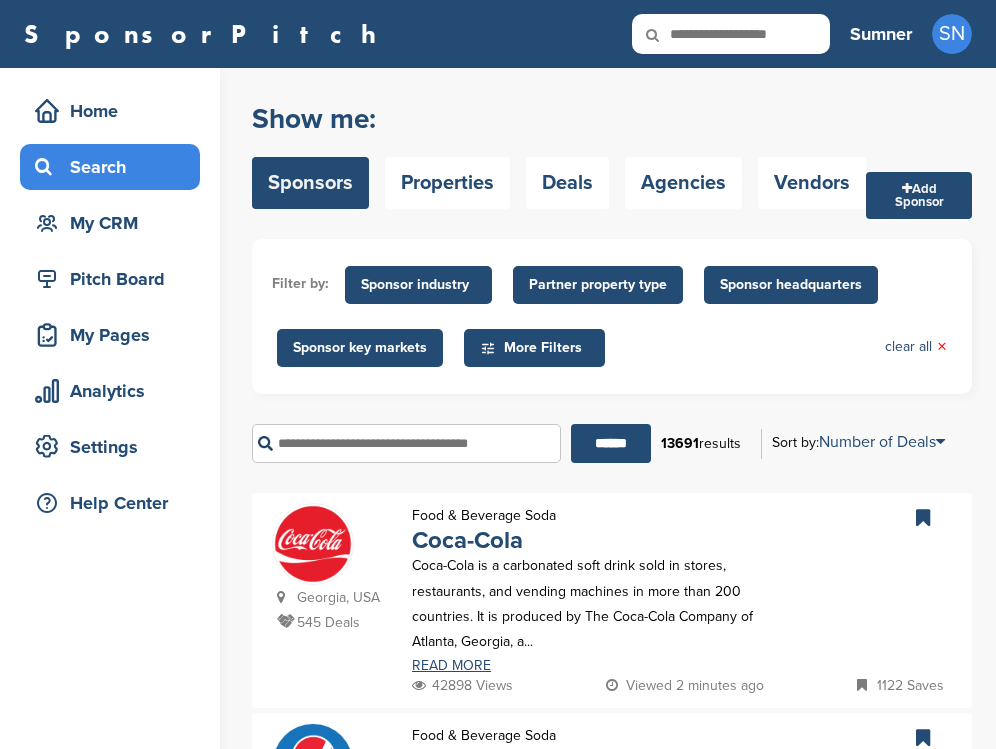 scroll, scrollTop: 0, scrollLeft: 0, axis: both 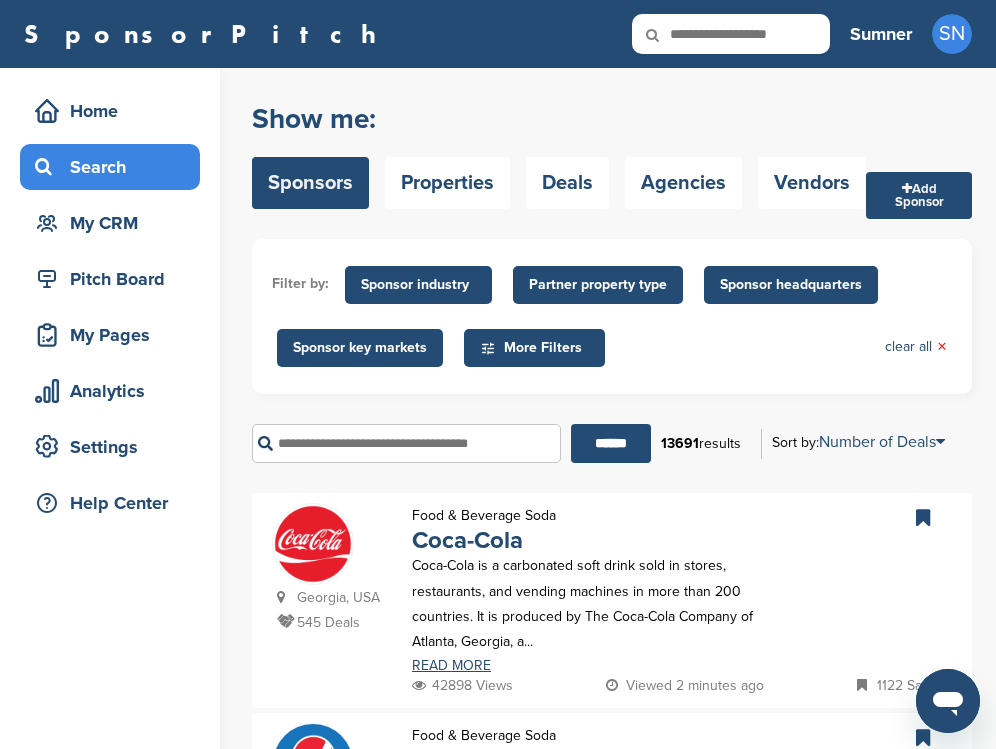 click on "More Filters" at bounding box center [537, 348] 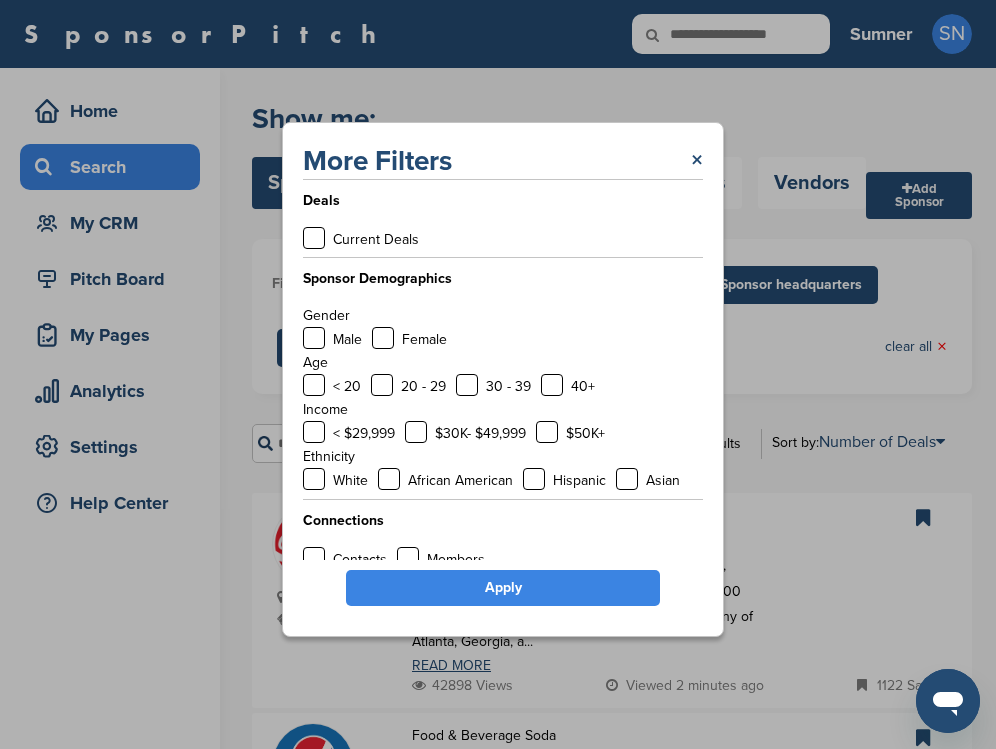 click on "More Filters
×
Deals
Current Deals
Sponsor Demographics
Gender
Male
Female
Age
< 20
20 - 29
30 - 39
40+
Income
< $29,999
$30K- $49,999
$50K+
Ethnicity
White
African American
Hispanic
Asian
Connections
Contacts
Members
Apply" at bounding box center [503, 379] 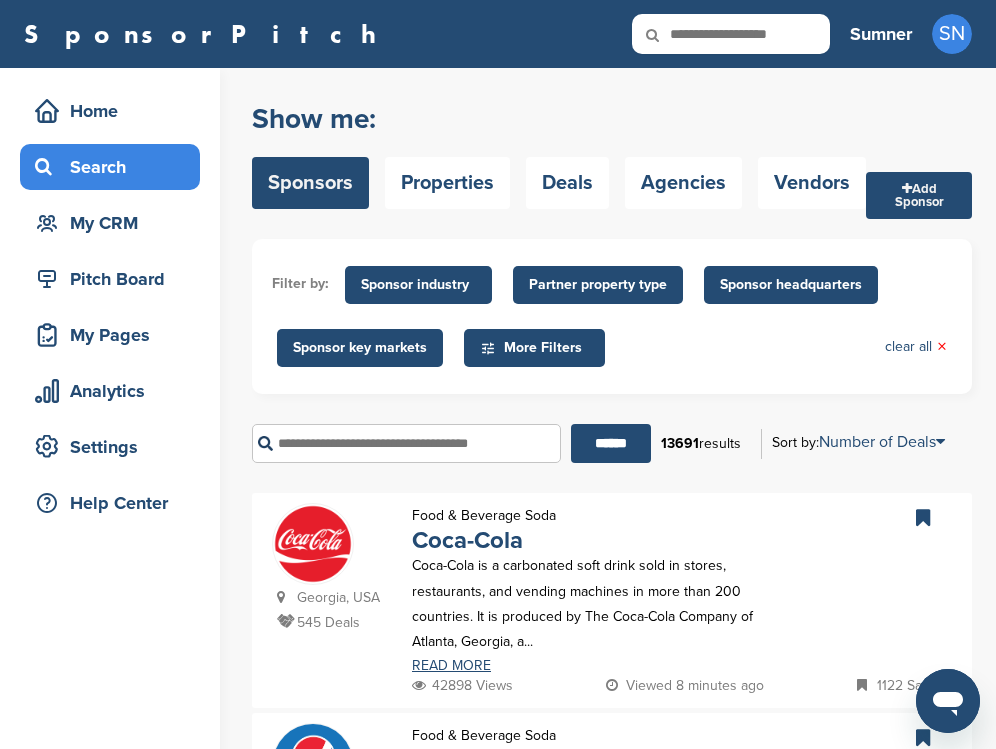 click on "Sponsor headquarters" at bounding box center (791, 285) 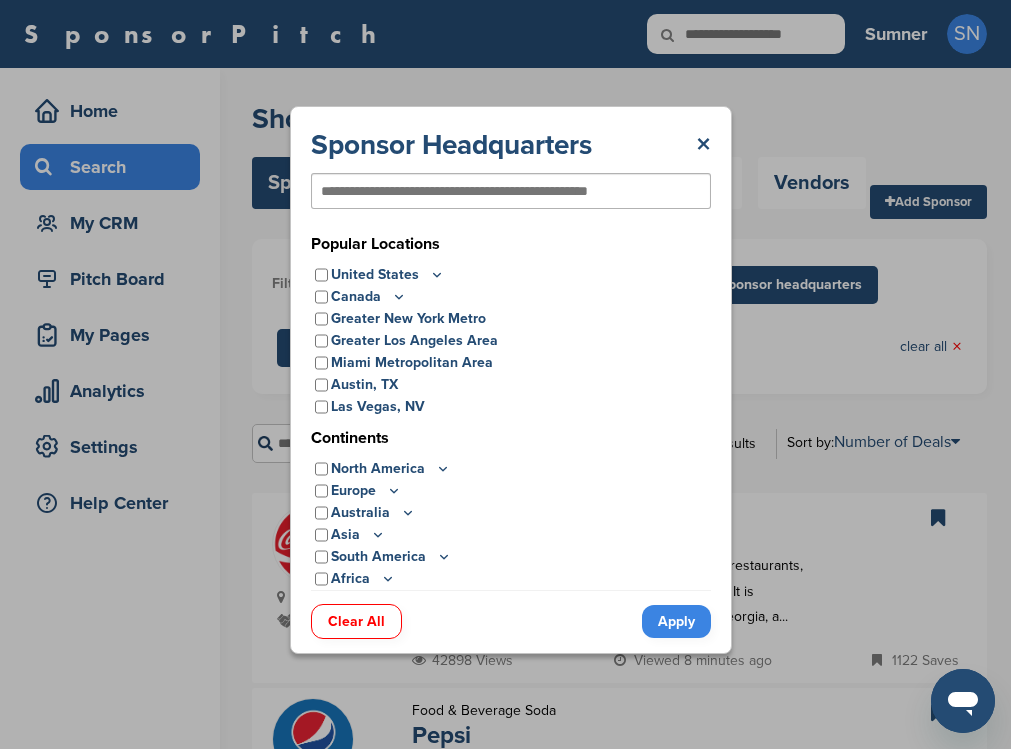 click on "Asia" at bounding box center [358, 535] 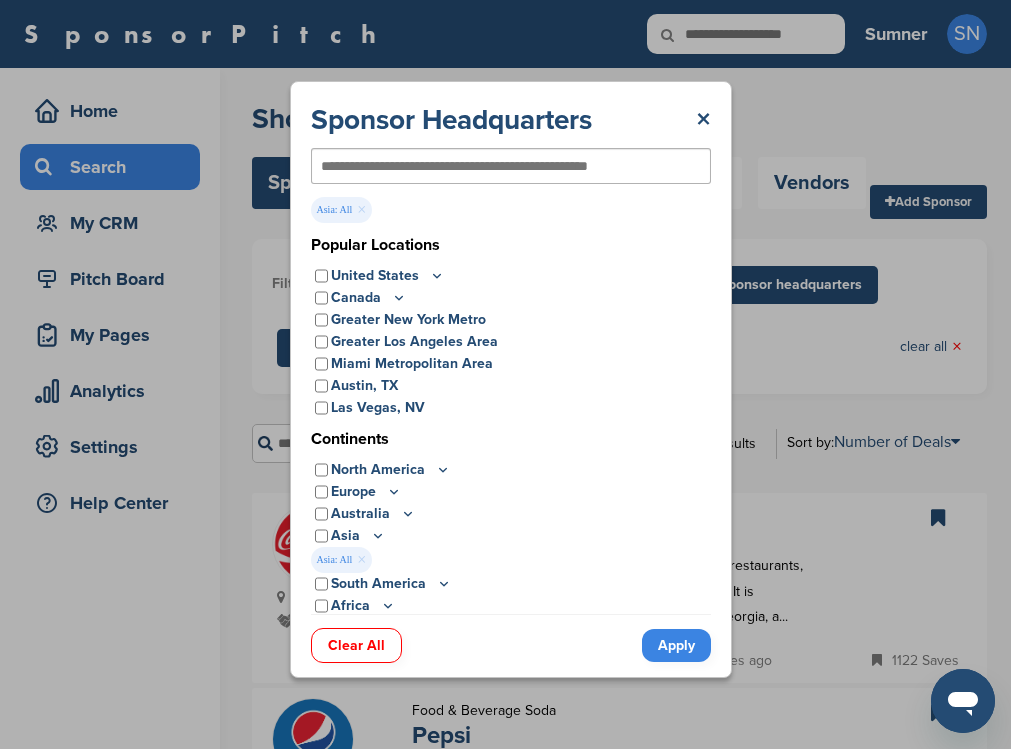 click 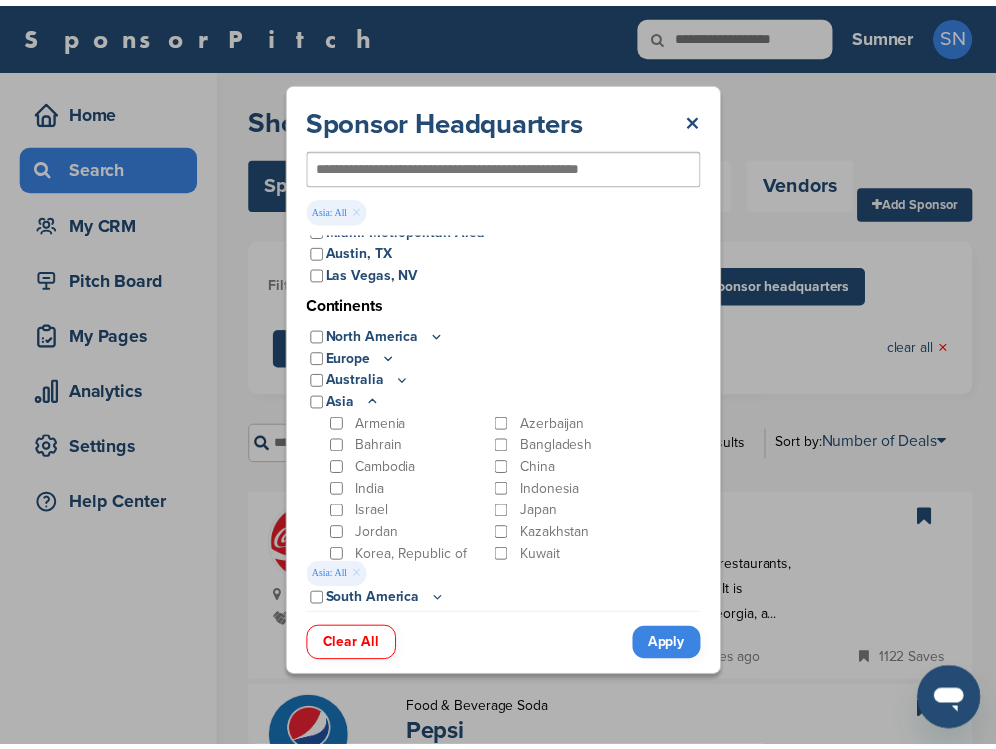scroll, scrollTop: 152, scrollLeft: 0, axis: vertical 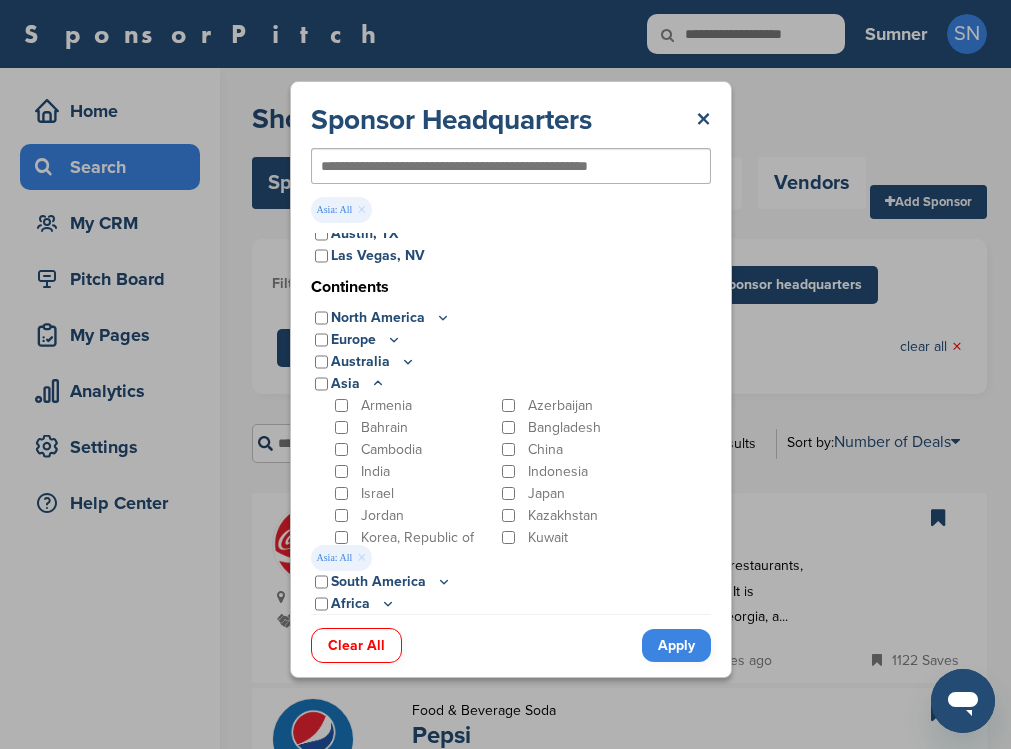 click on "Apply" at bounding box center [676, 645] 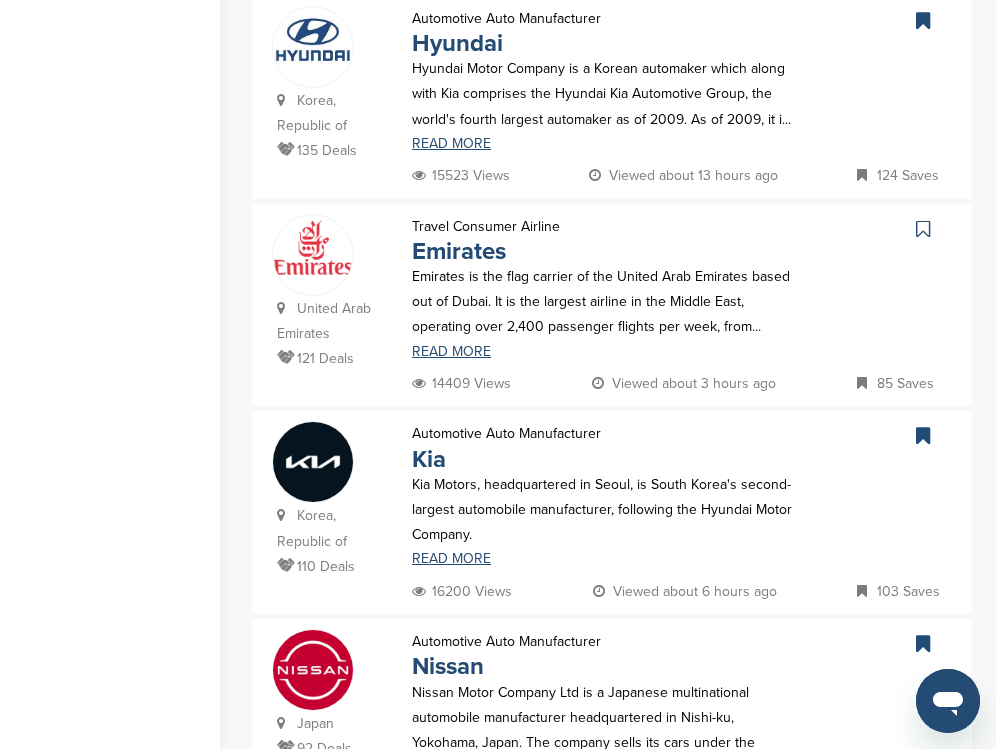 scroll, scrollTop: 958, scrollLeft: 0, axis: vertical 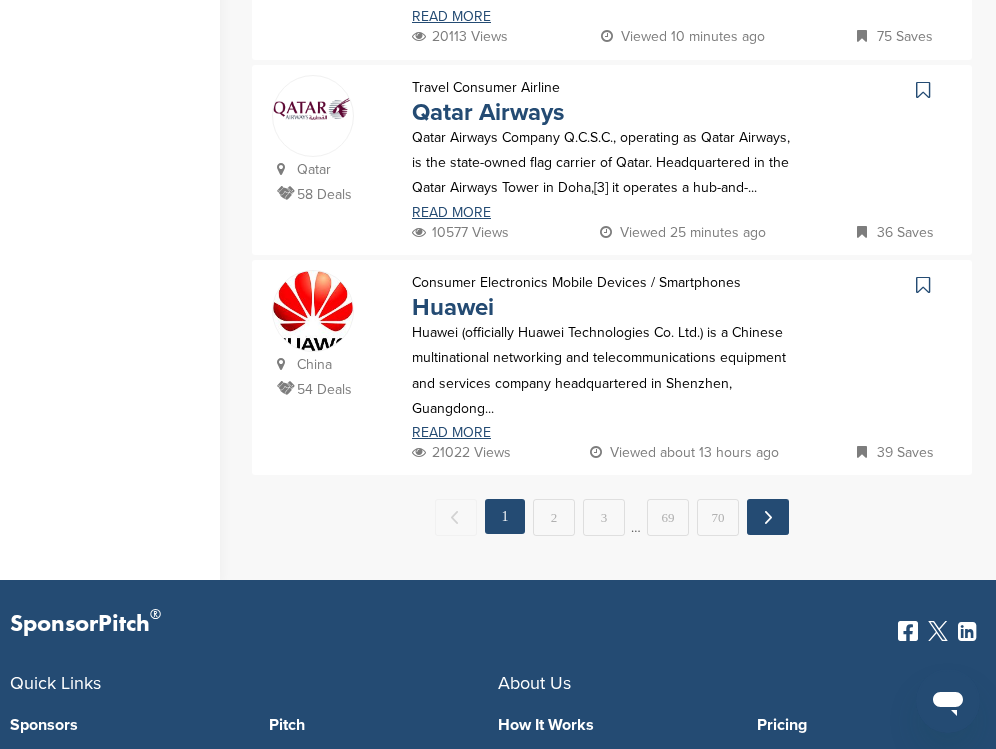 click on "Next →" at bounding box center [768, 517] 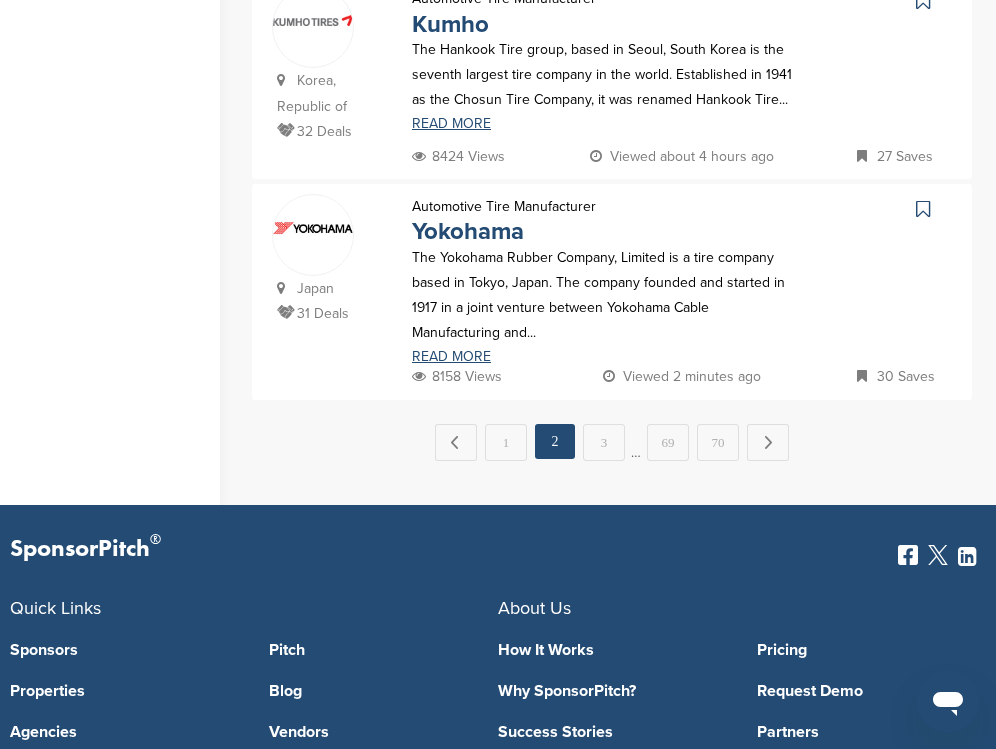 scroll, scrollTop: 0, scrollLeft: 0, axis: both 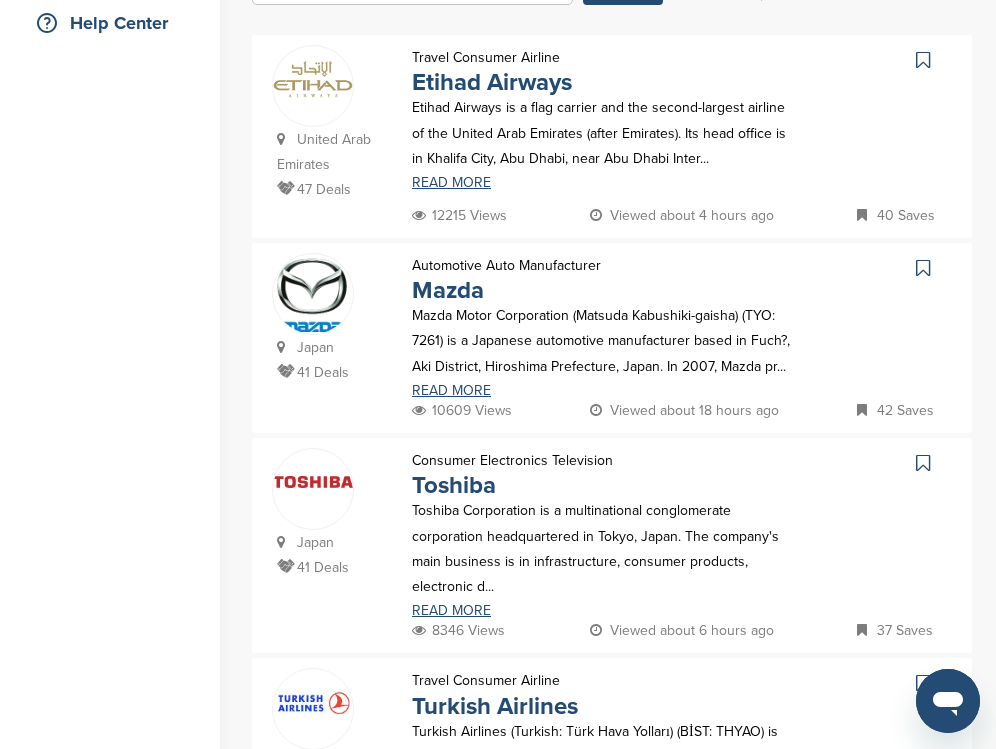 click at bounding box center [923, 268] 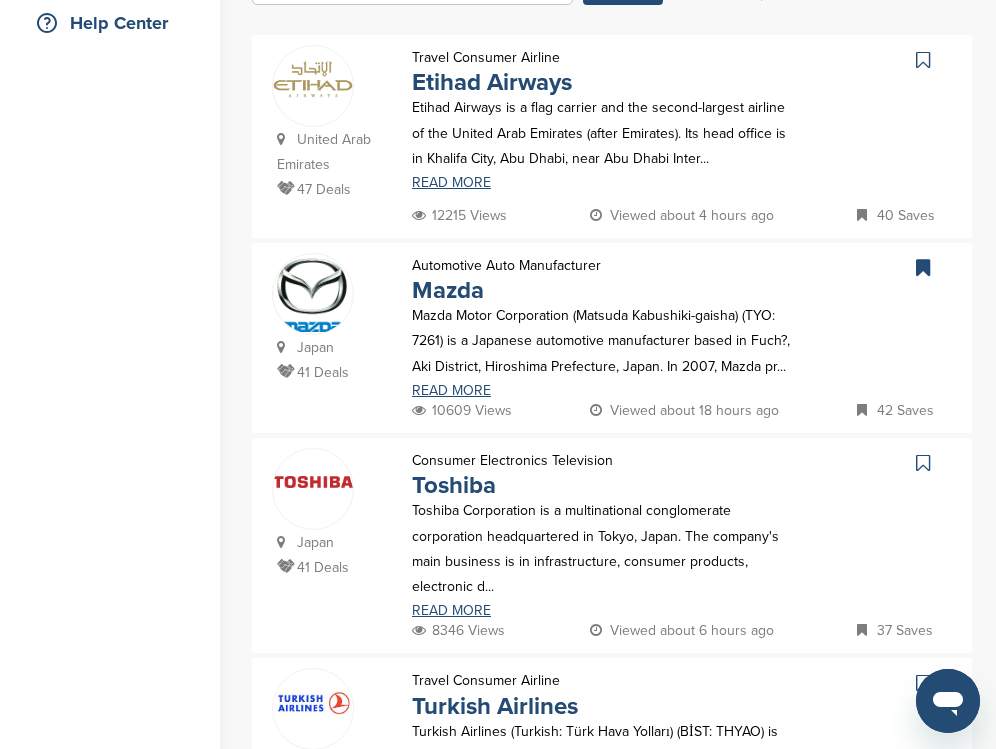 click at bounding box center [923, 463] 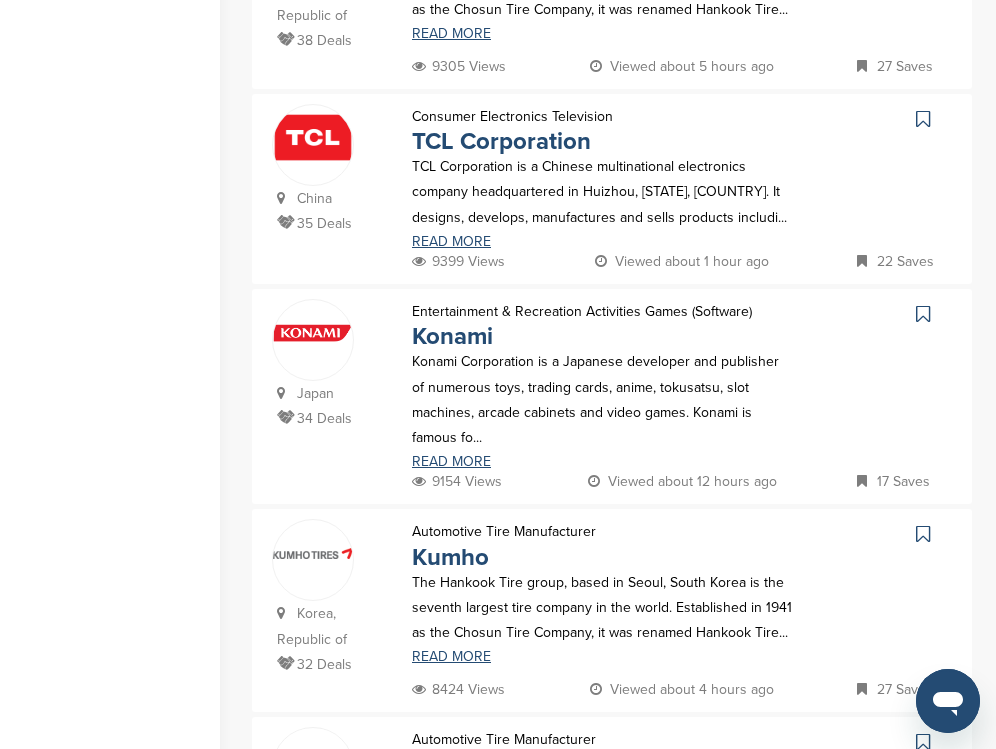 scroll, scrollTop: 1676, scrollLeft: 0, axis: vertical 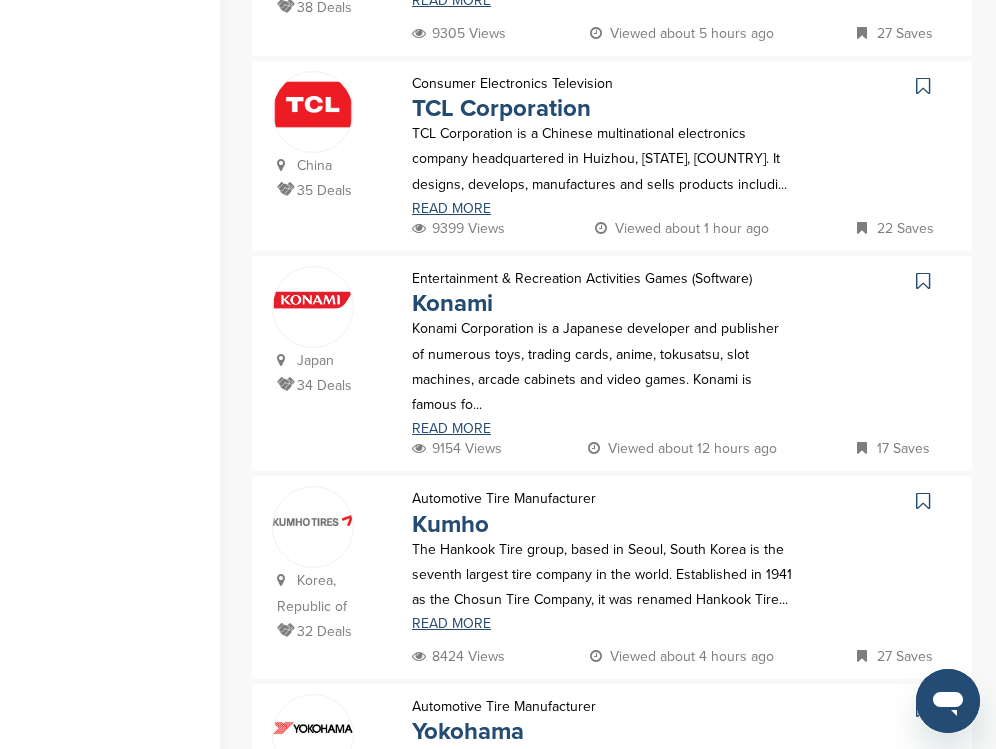 click at bounding box center [923, 86] 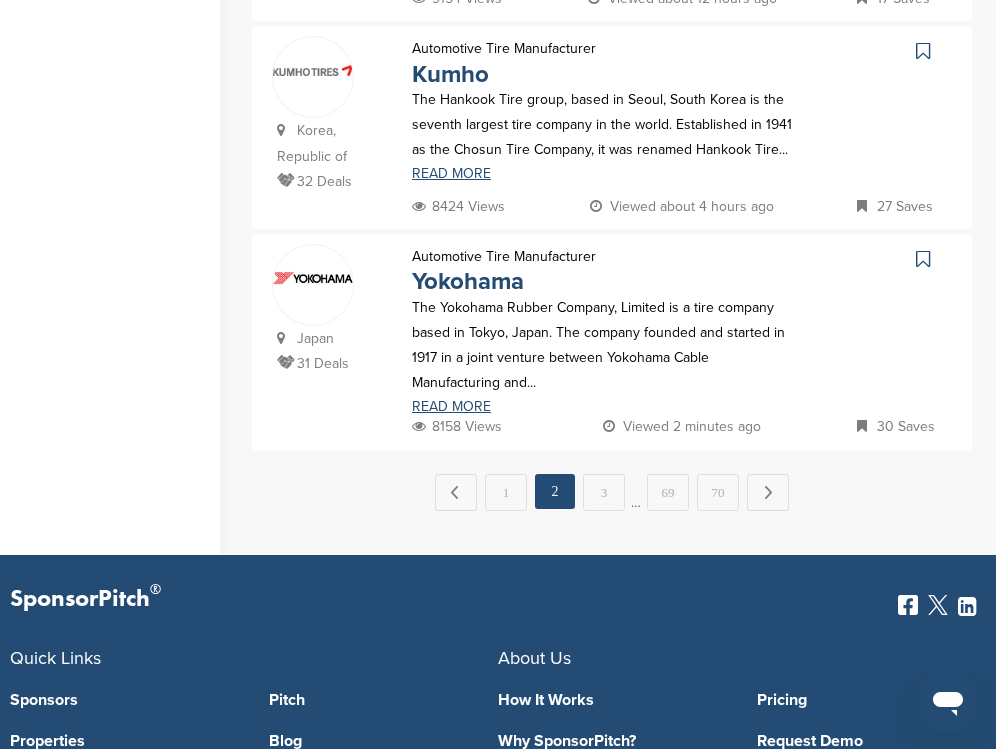 scroll, scrollTop: 2196, scrollLeft: 0, axis: vertical 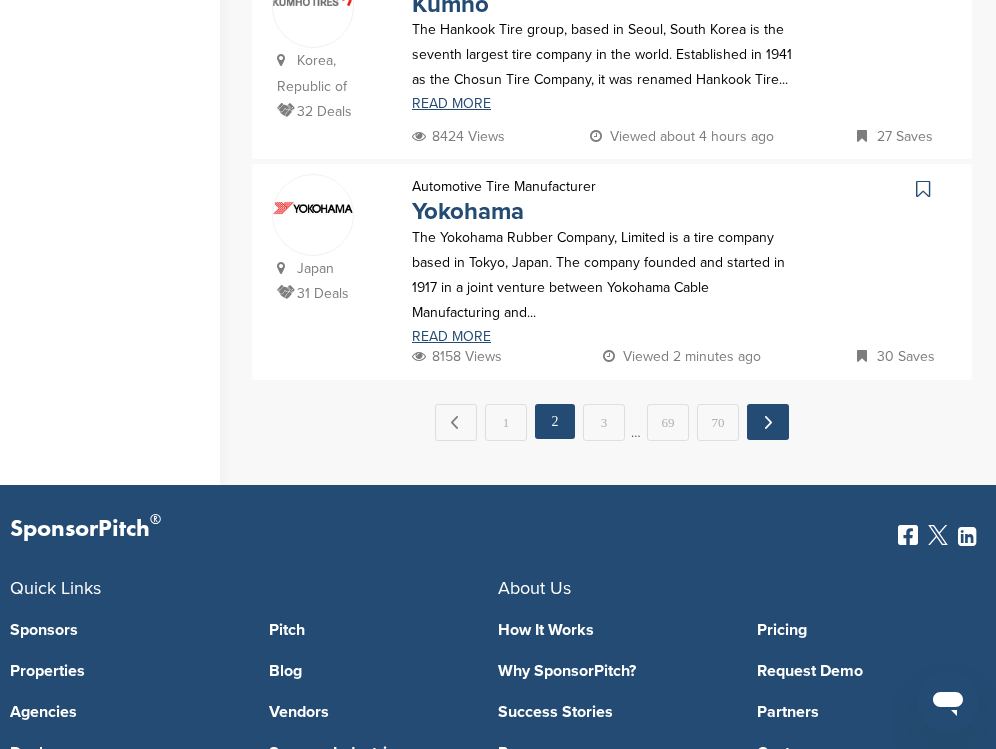 click on "Next →" at bounding box center (768, 422) 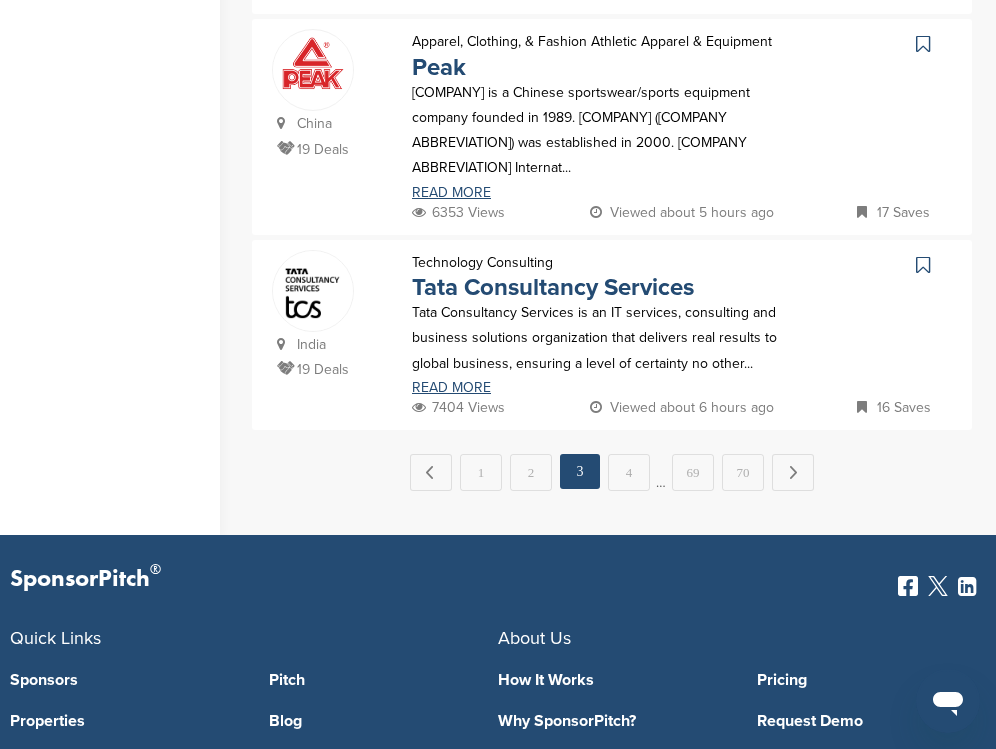 scroll, scrollTop: 0, scrollLeft: 0, axis: both 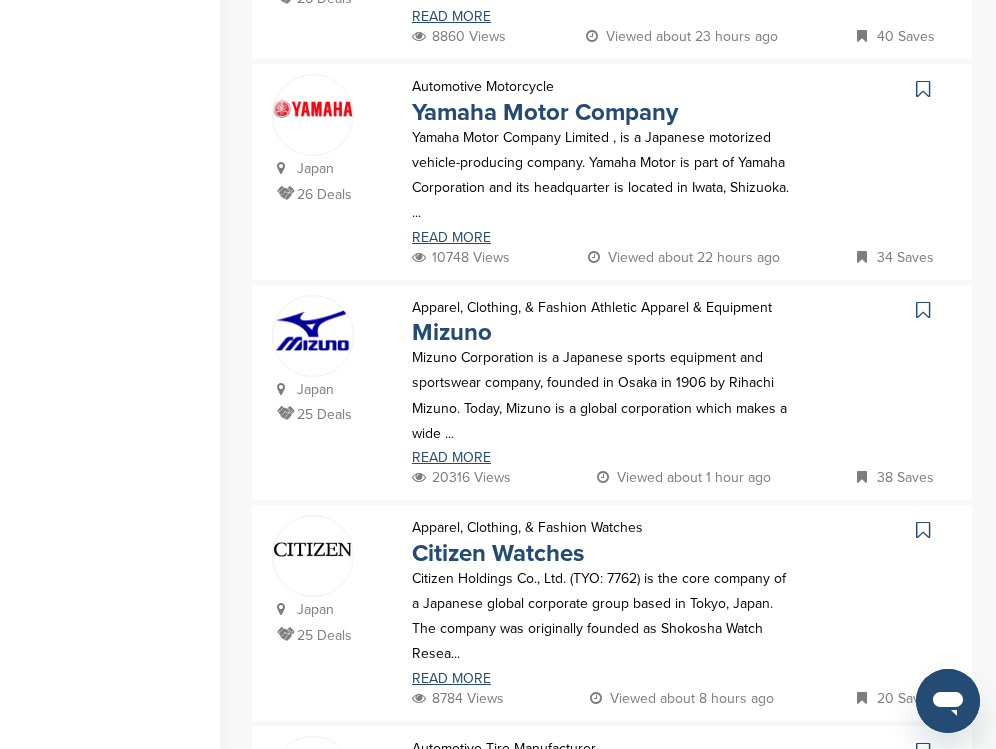 click at bounding box center (923, 89) 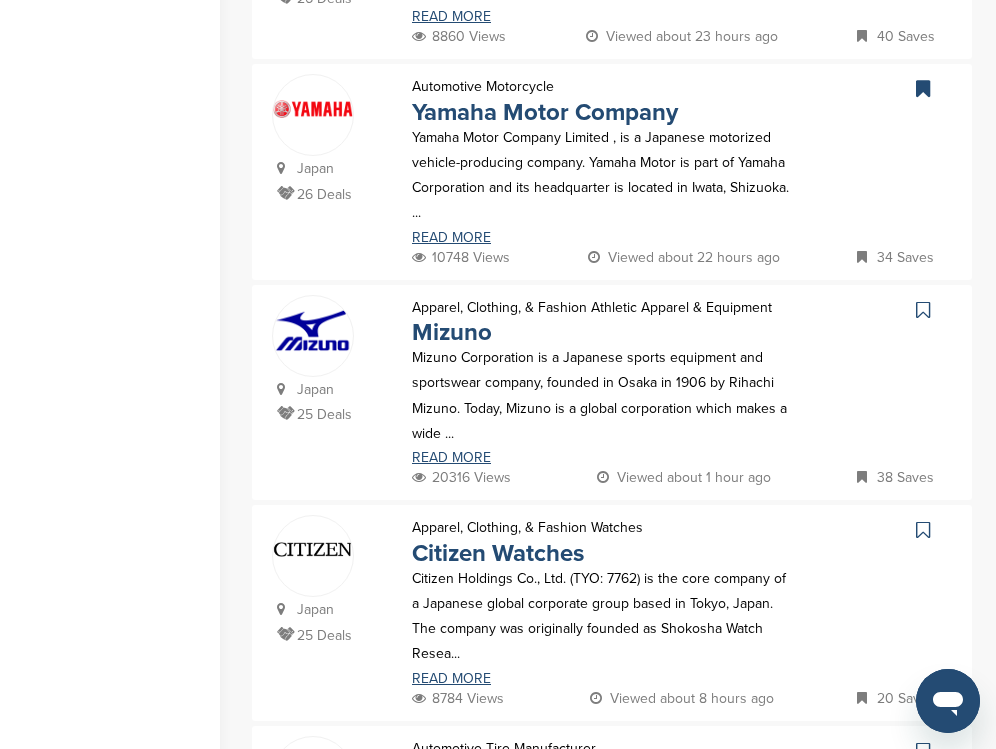 click at bounding box center (923, 530) 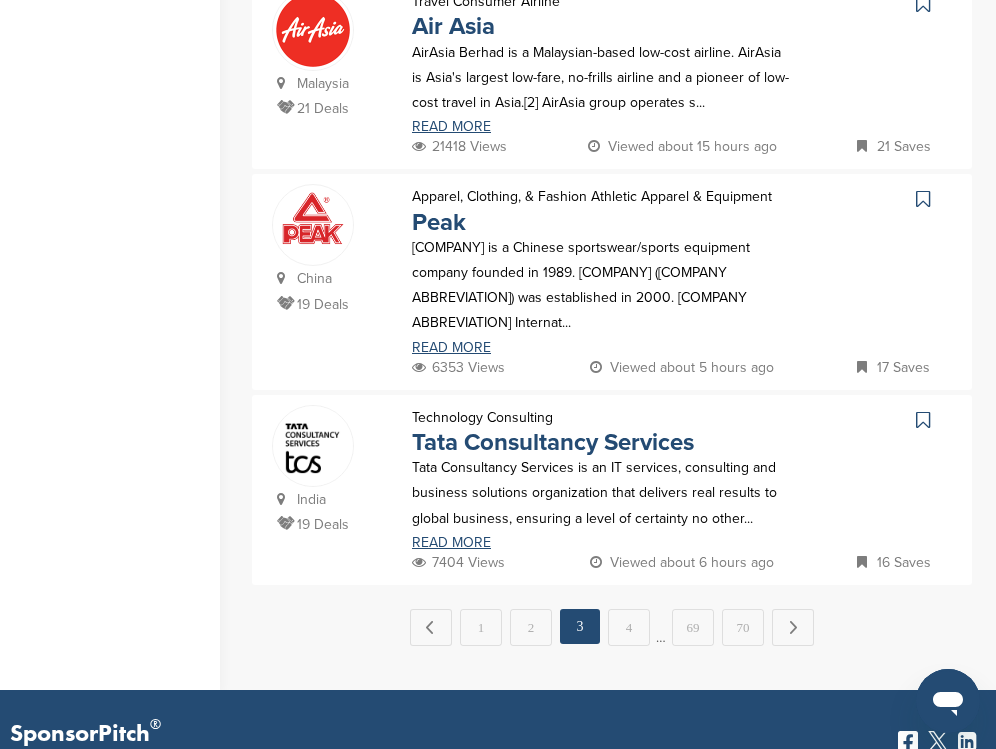 scroll, scrollTop: 2111, scrollLeft: 0, axis: vertical 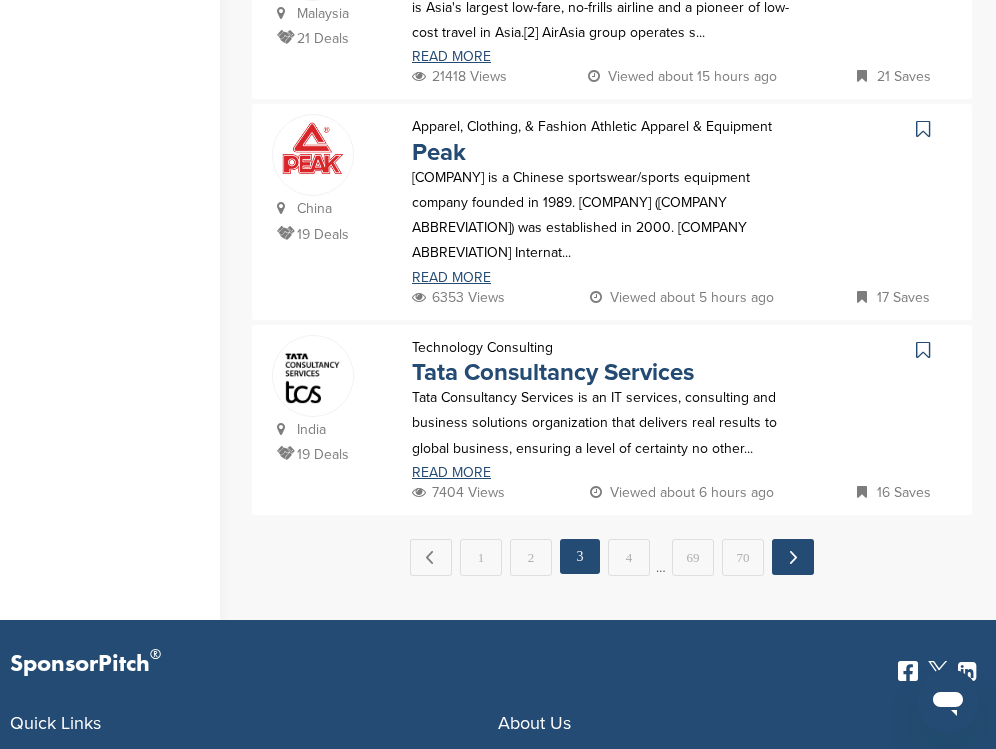 click on "Next →" at bounding box center (793, 557) 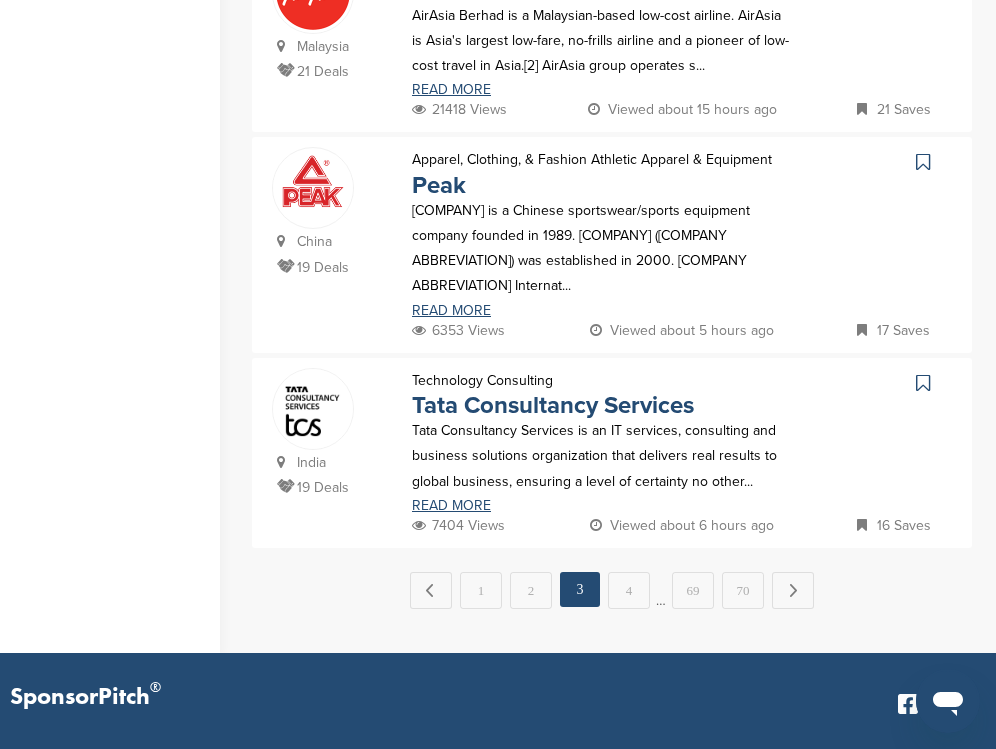 scroll, scrollTop: 0, scrollLeft: 0, axis: both 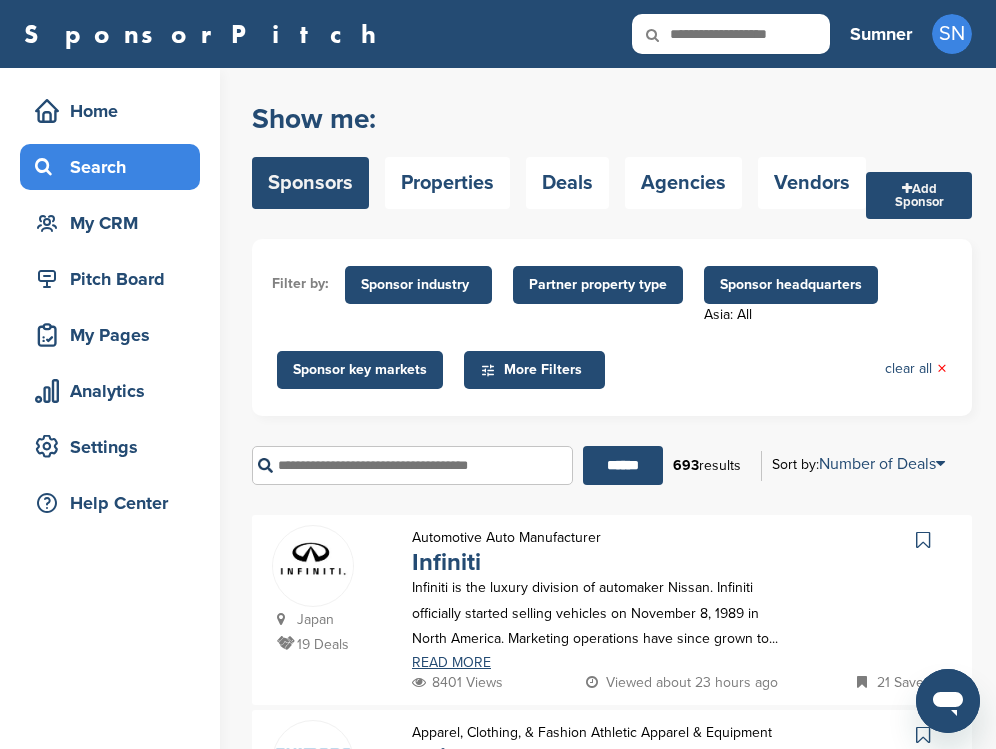 click at bounding box center (923, 540) 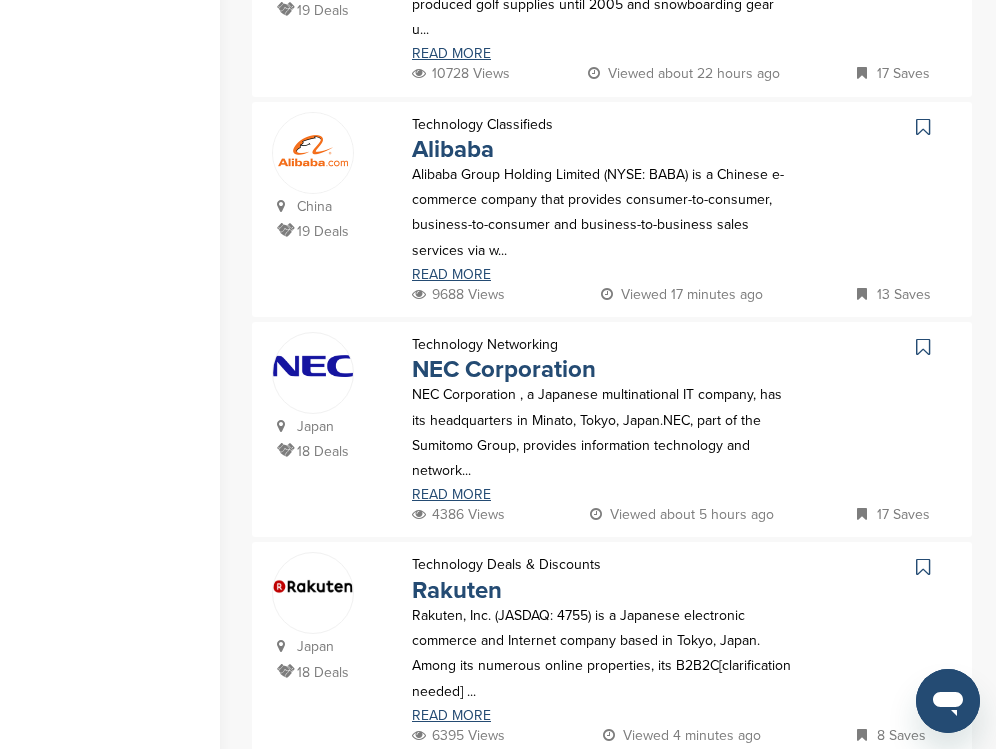 scroll, scrollTop: 849, scrollLeft: 0, axis: vertical 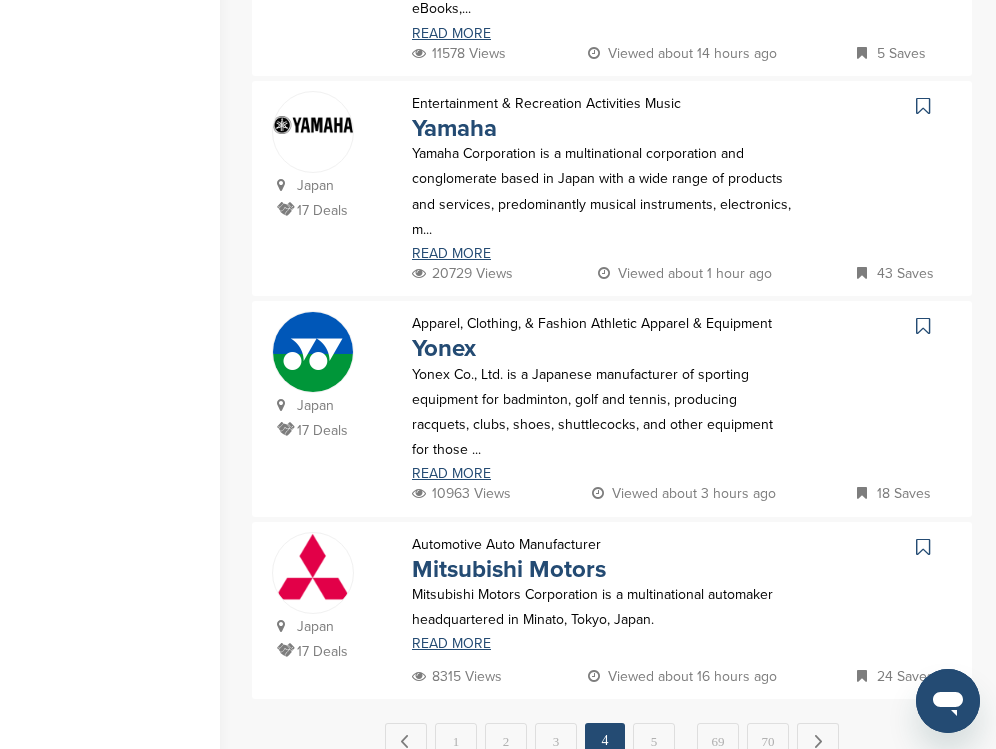 click at bounding box center [923, 106] 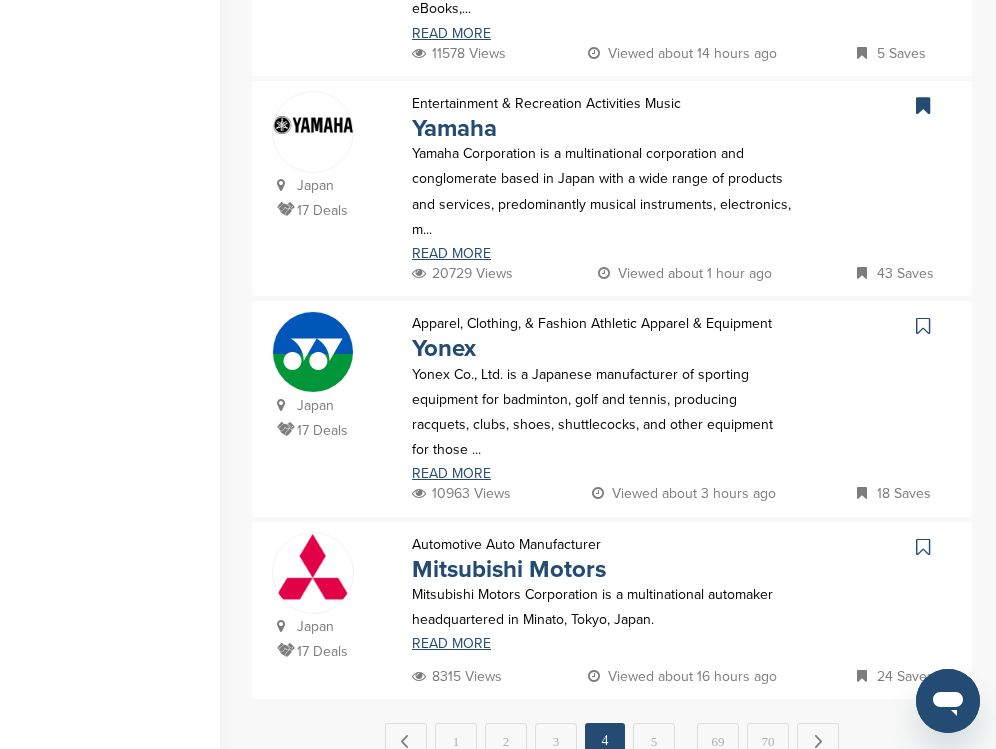 click at bounding box center (923, 547) 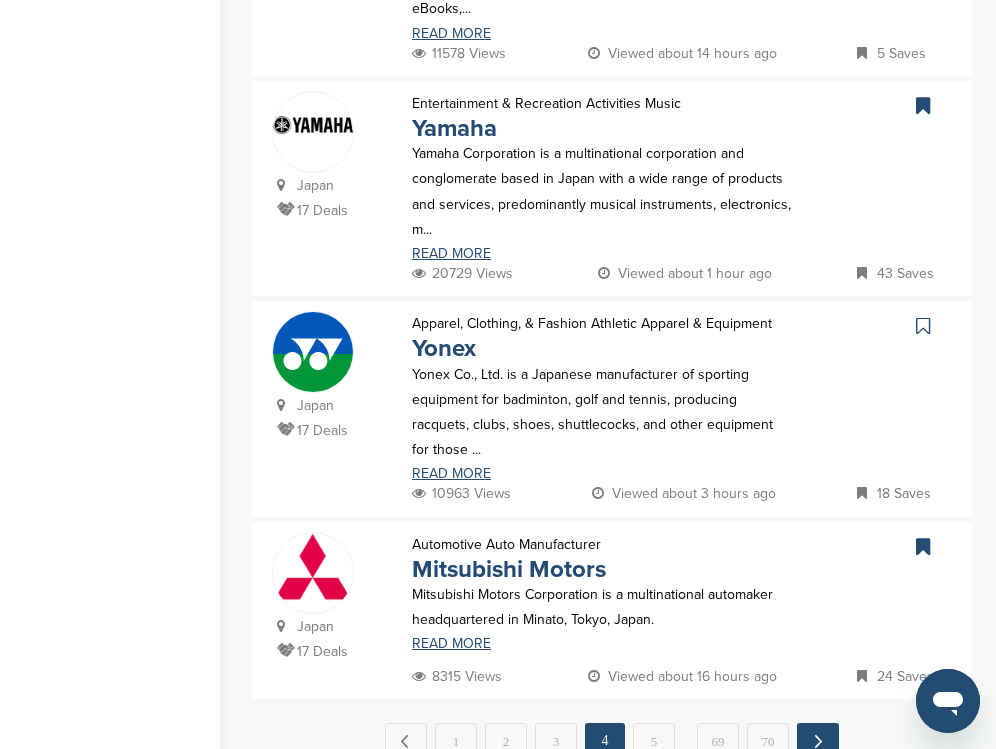 click on "Next →" at bounding box center [818, 741] 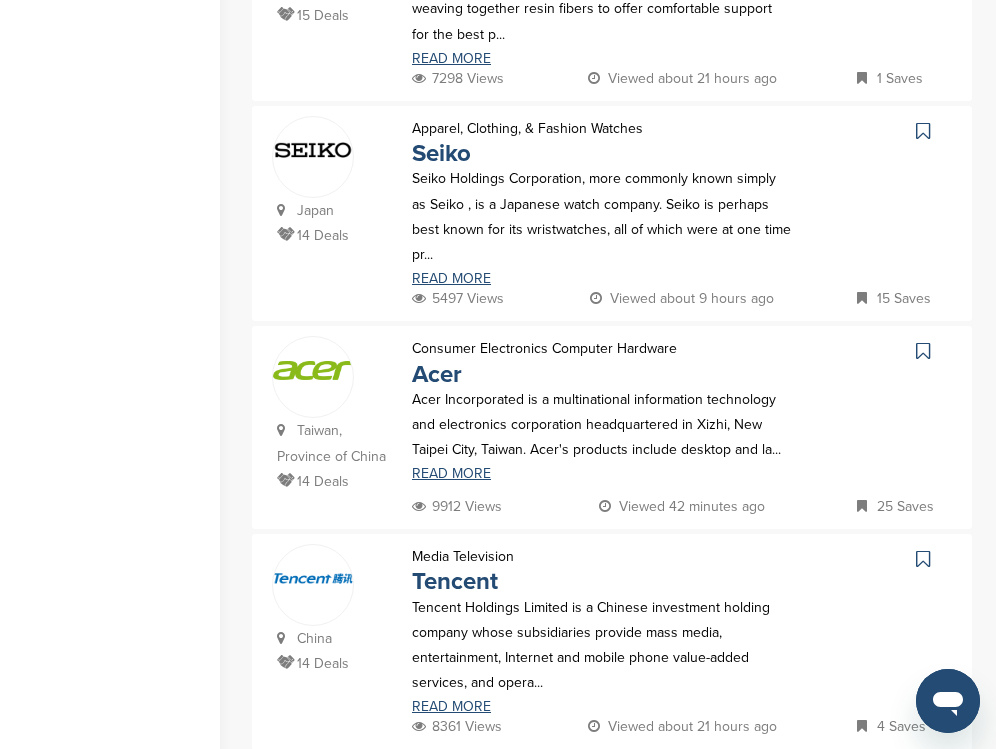 scroll, scrollTop: 0, scrollLeft: 0, axis: both 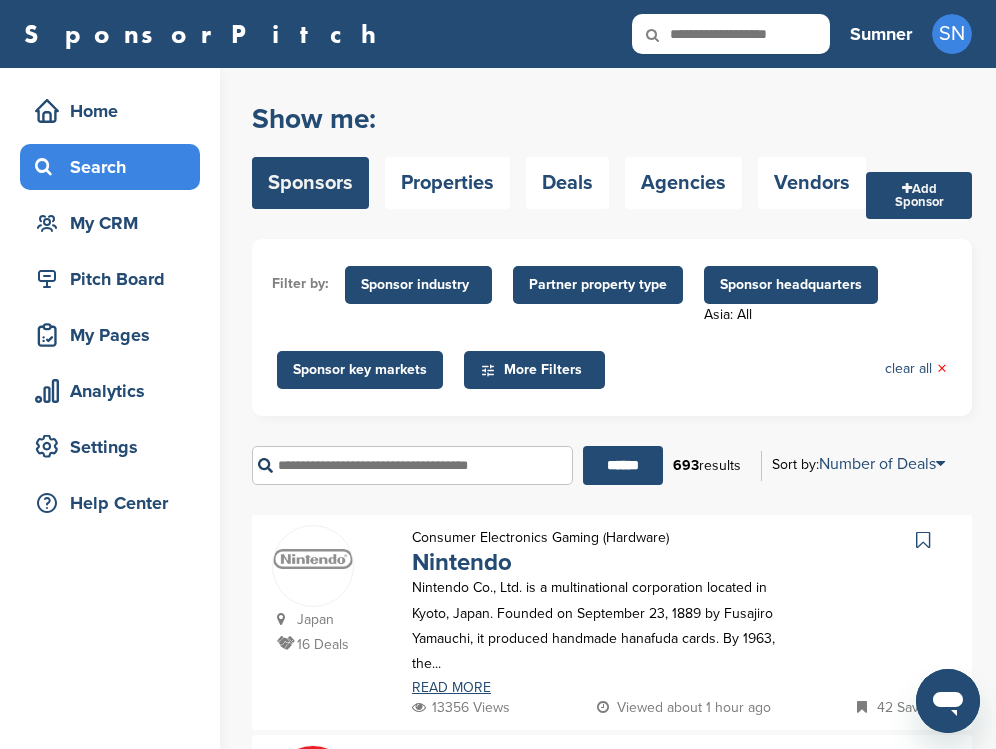 click at bounding box center (923, 540) 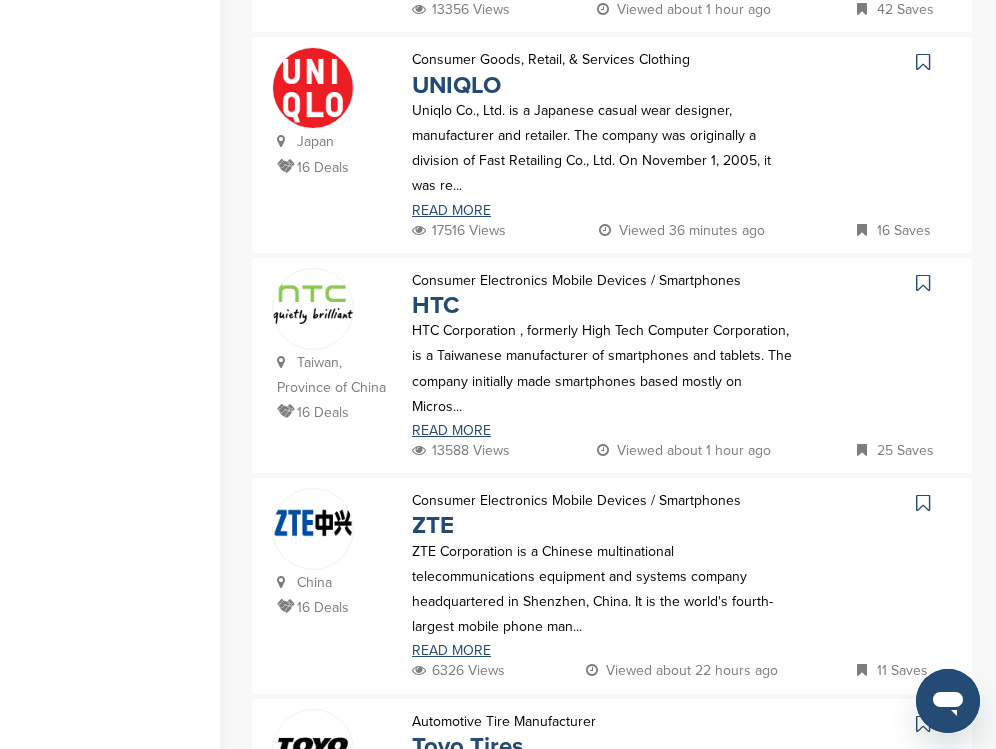 scroll, scrollTop: 720, scrollLeft: 0, axis: vertical 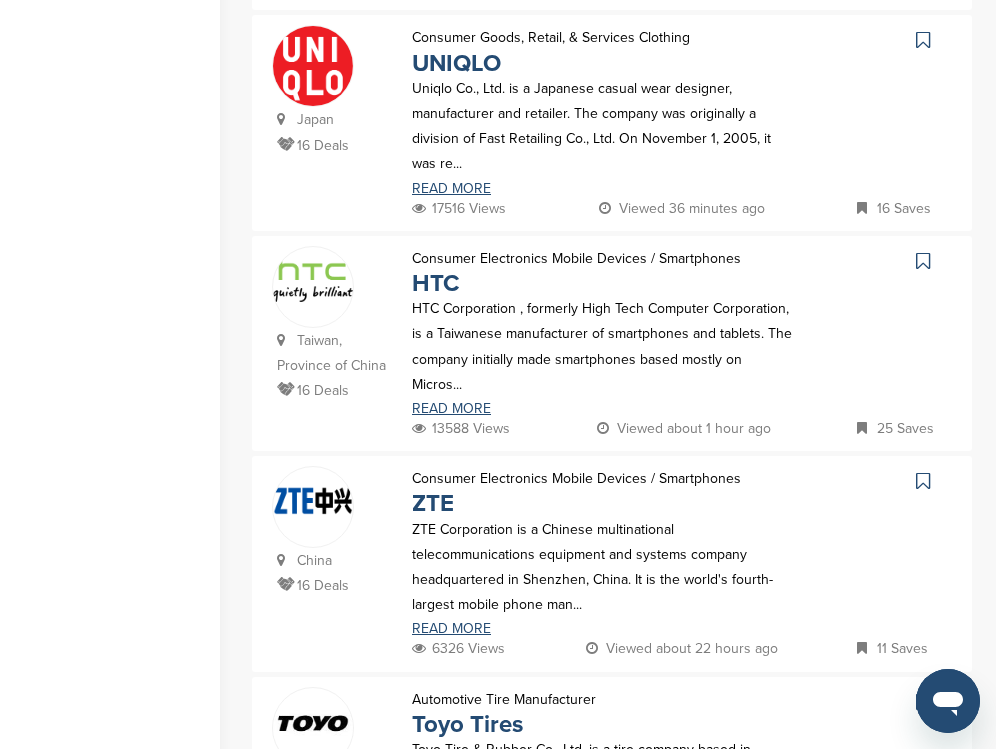 click at bounding box center (923, 40) 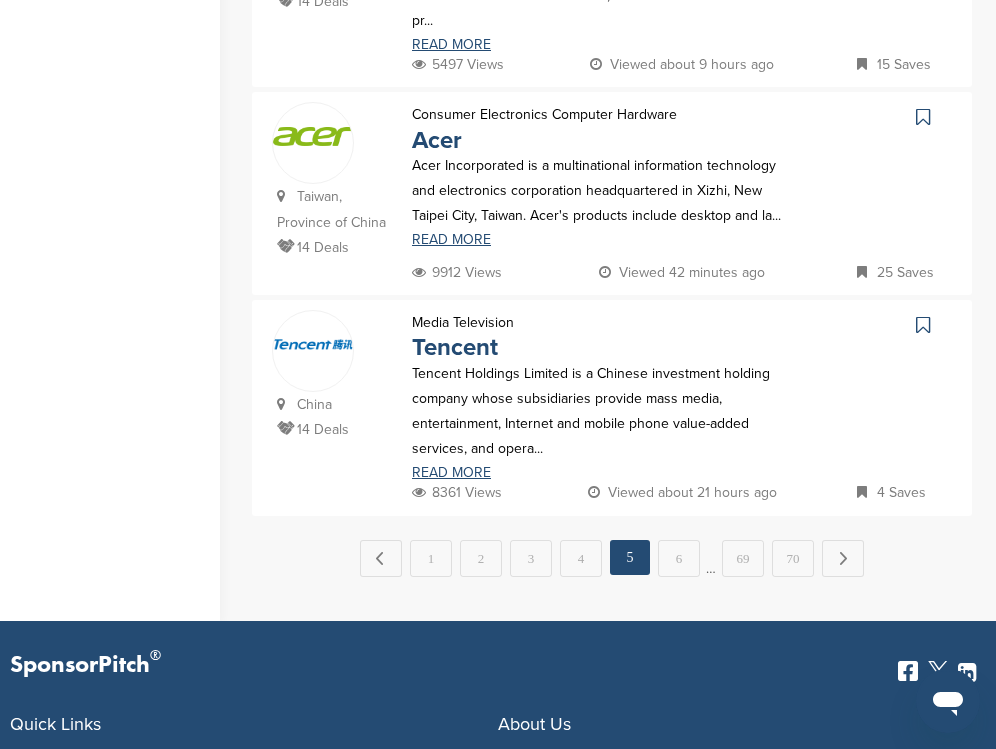 scroll, scrollTop: 2200, scrollLeft: 0, axis: vertical 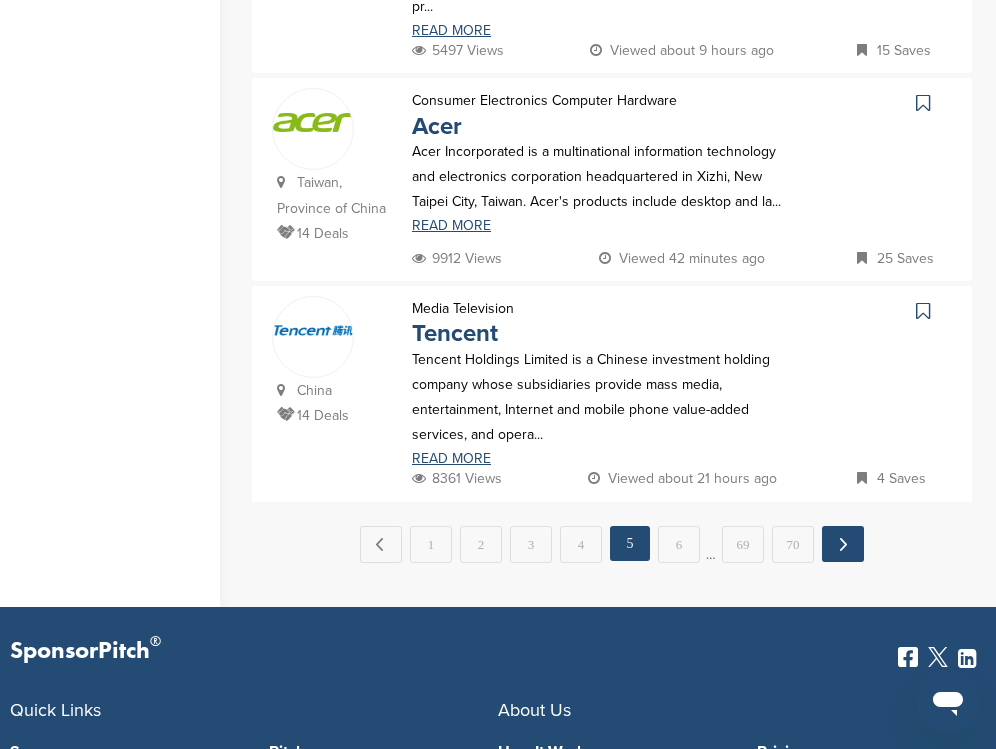 click on "Next →" at bounding box center (843, 544) 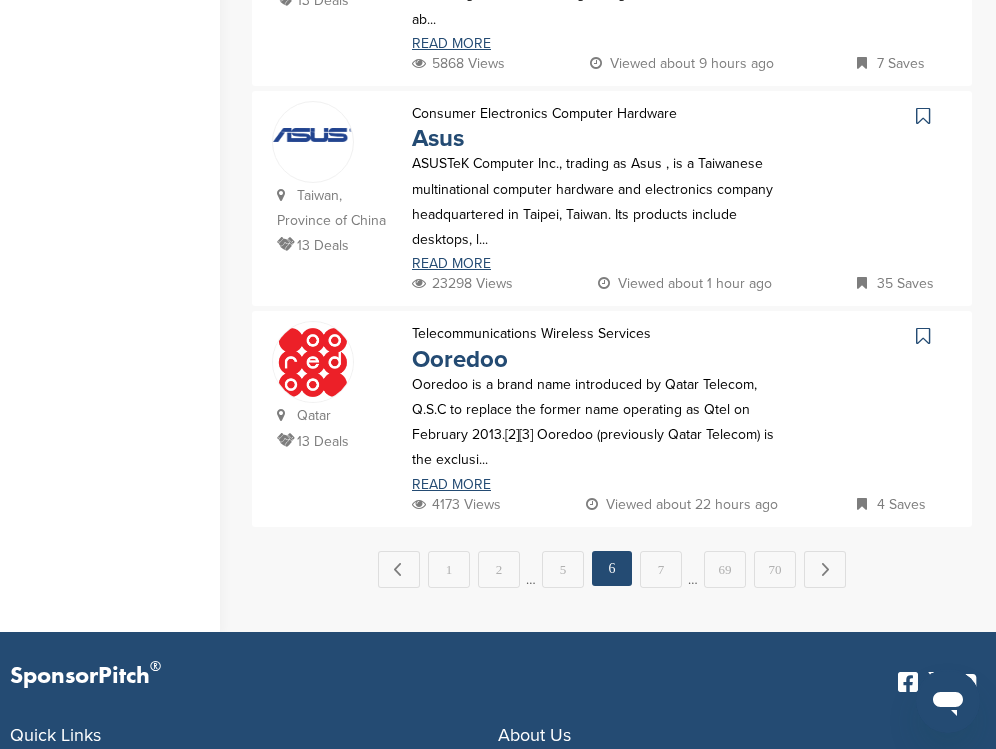 scroll, scrollTop: 0, scrollLeft: 0, axis: both 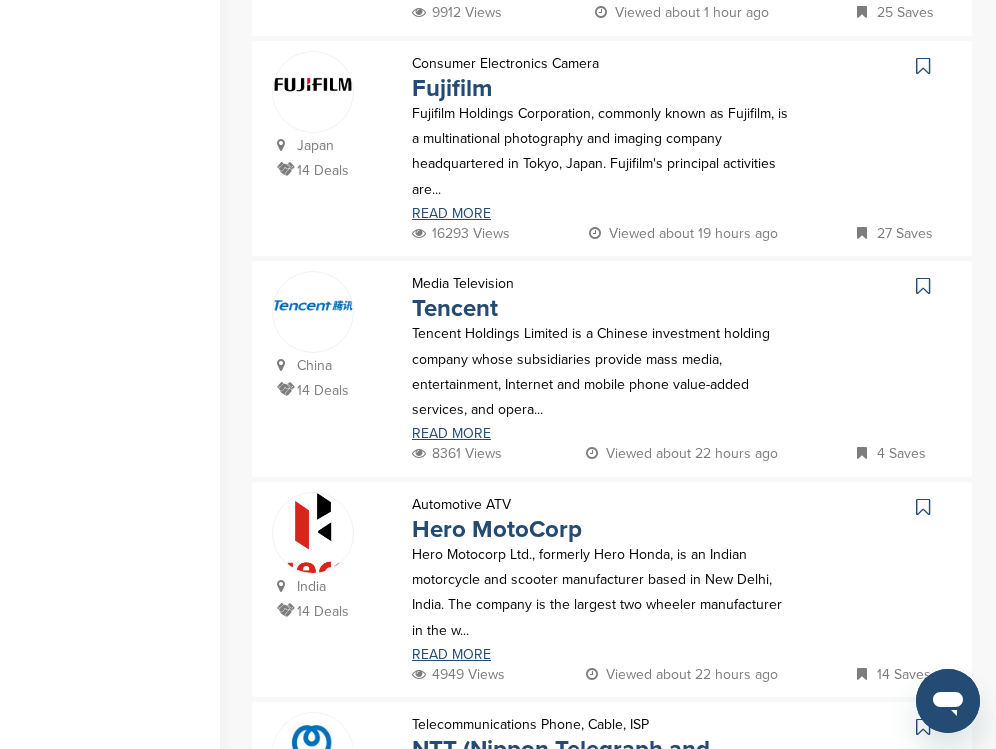 click at bounding box center (923, 66) 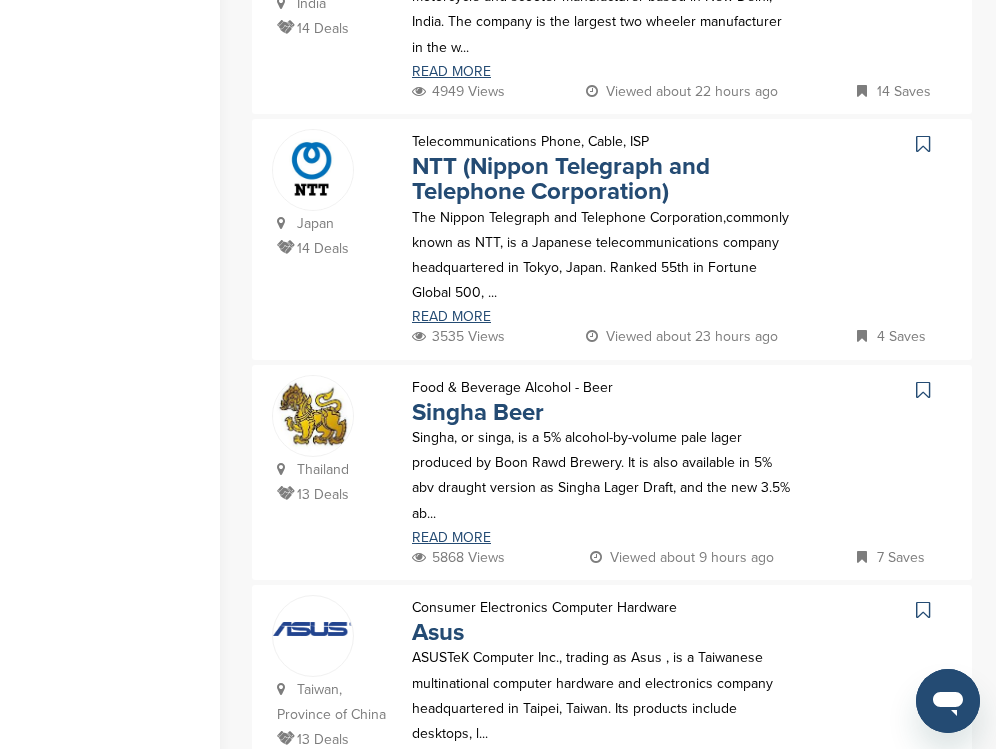 scroll, scrollTop: 1708, scrollLeft: 0, axis: vertical 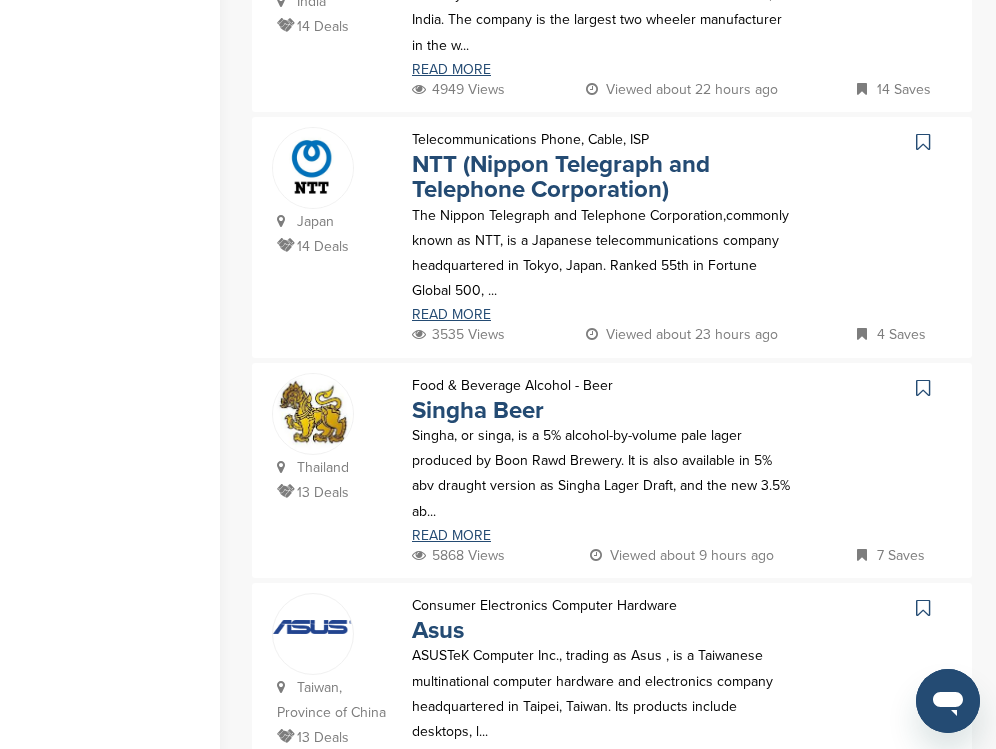 click at bounding box center [923, 142] 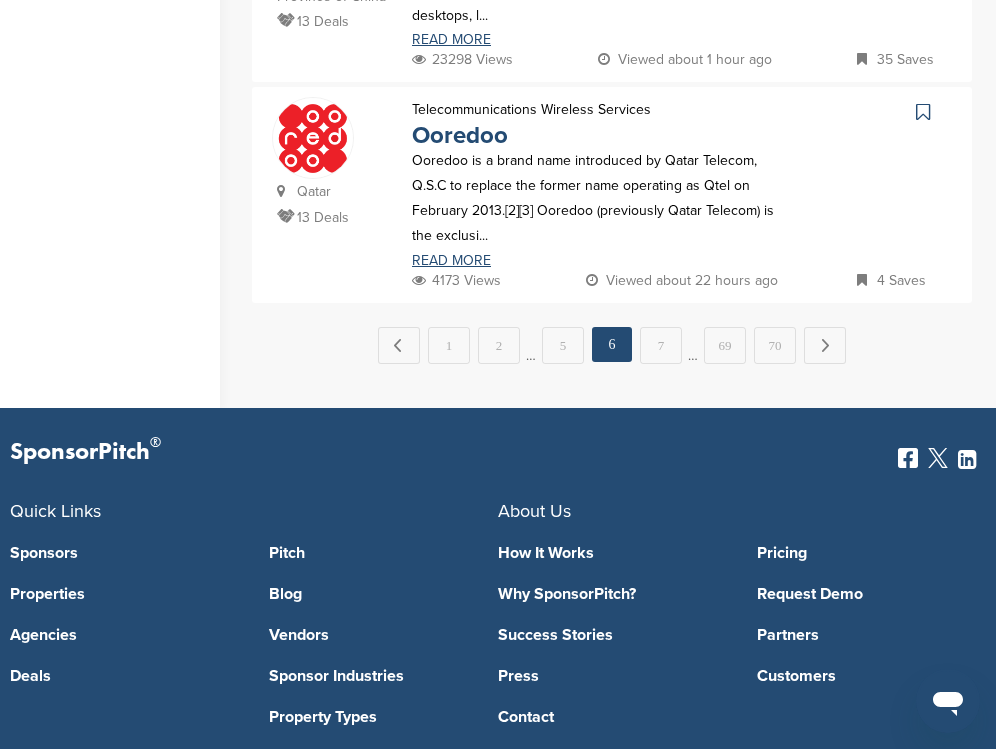 scroll, scrollTop: 2431, scrollLeft: 0, axis: vertical 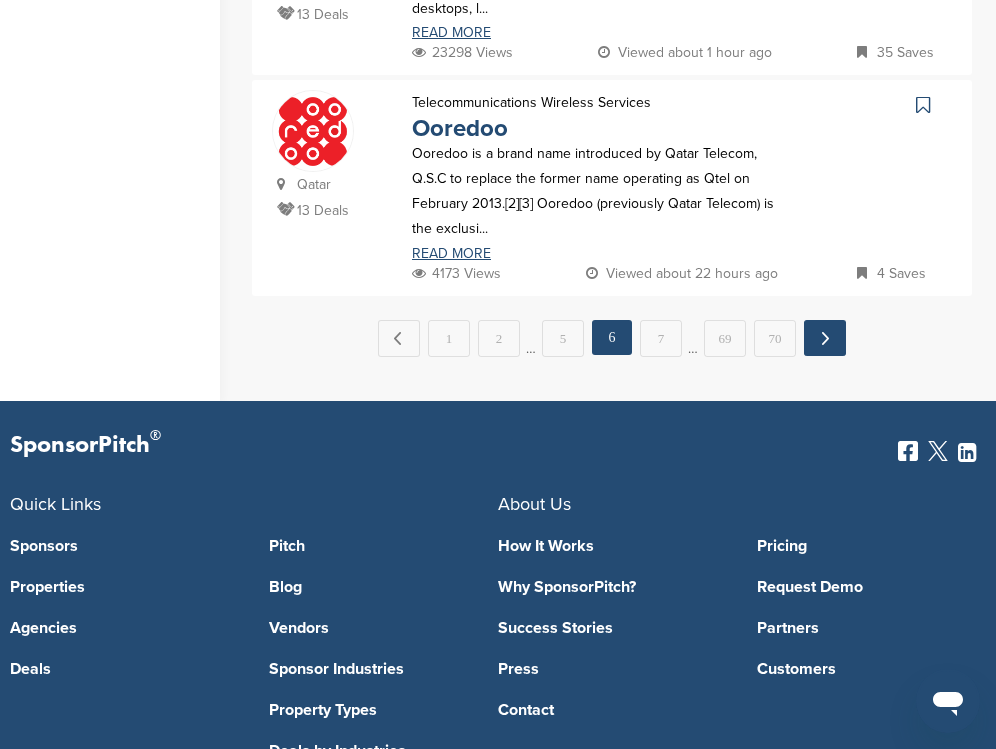 click on "Next →" at bounding box center [825, 338] 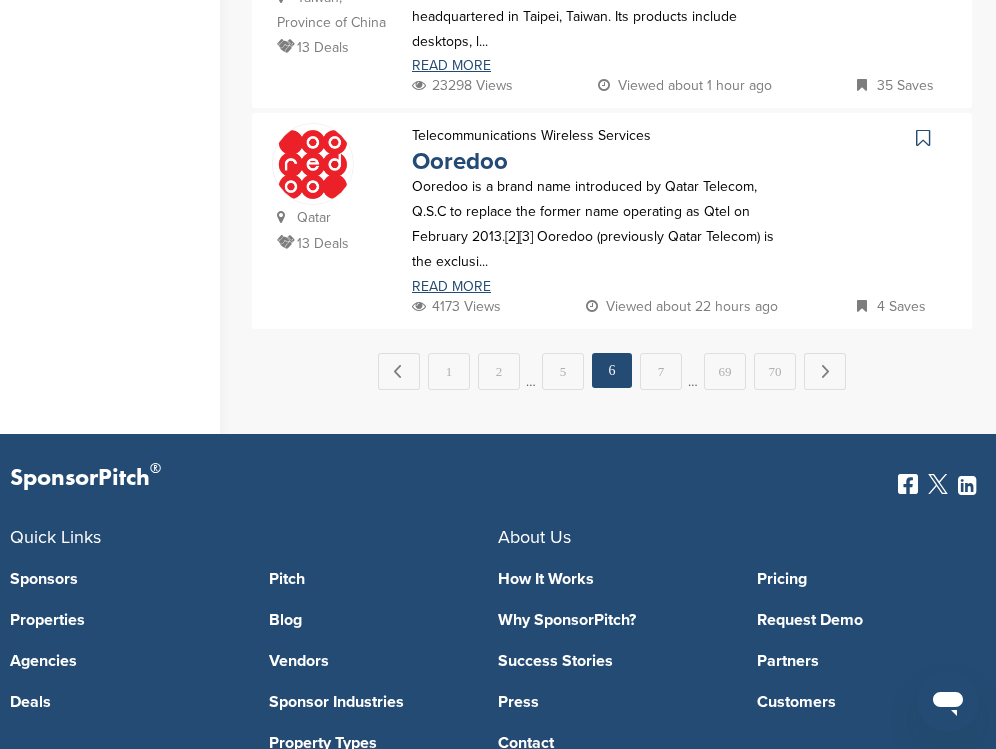 scroll, scrollTop: 0, scrollLeft: 0, axis: both 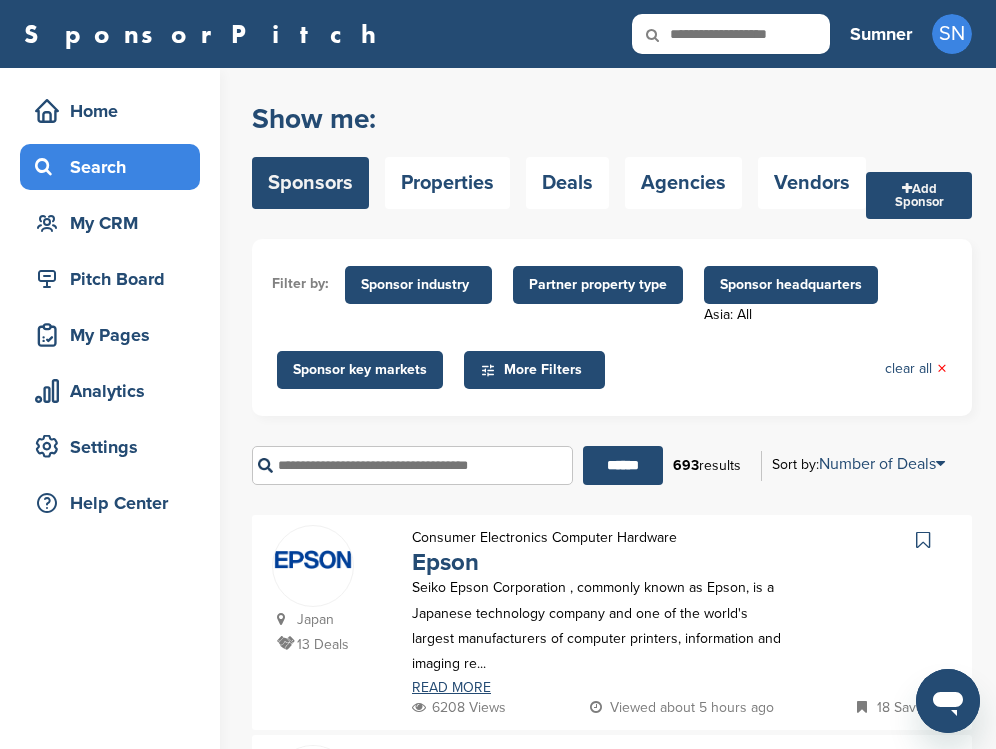 click at bounding box center [923, 540] 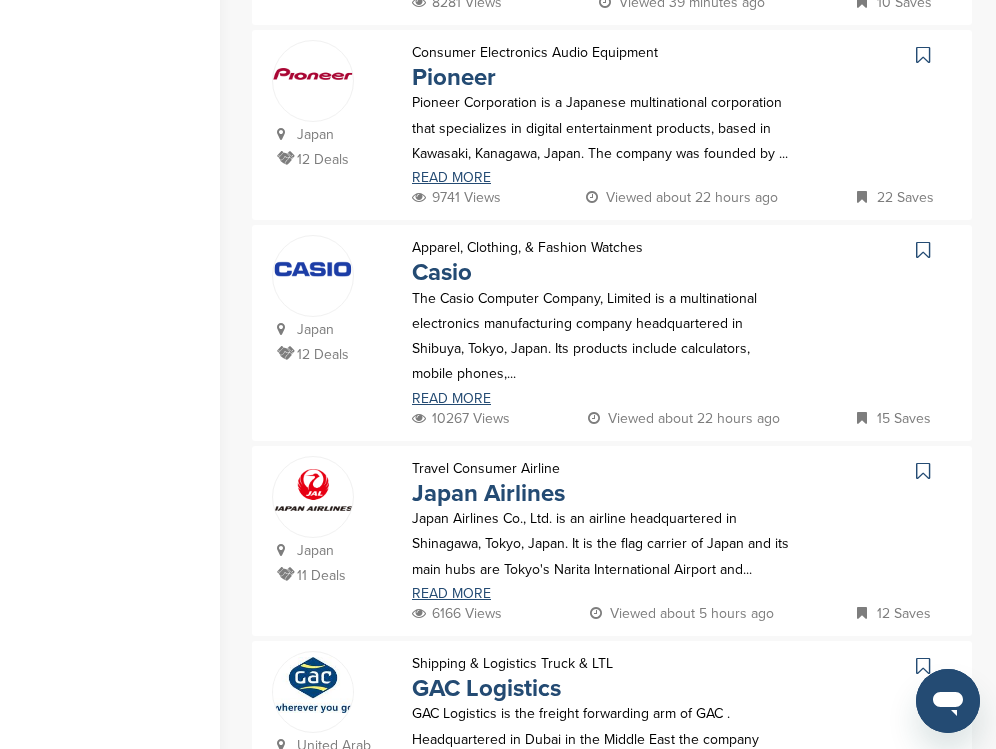 scroll, scrollTop: 1123, scrollLeft: 0, axis: vertical 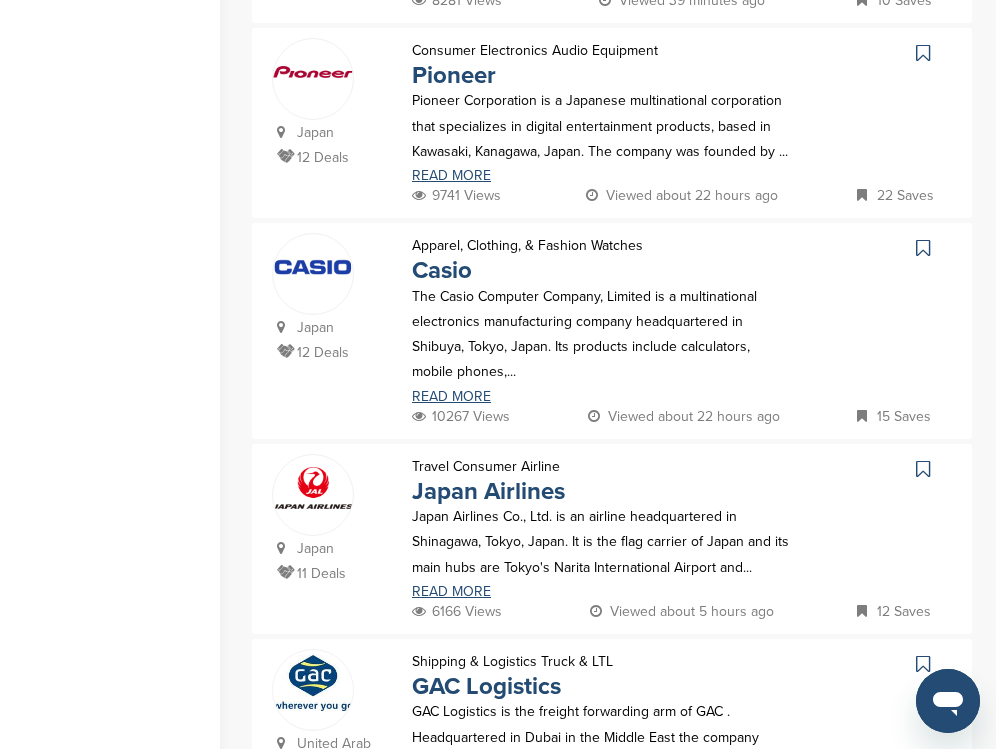 click at bounding box center [923, 53] 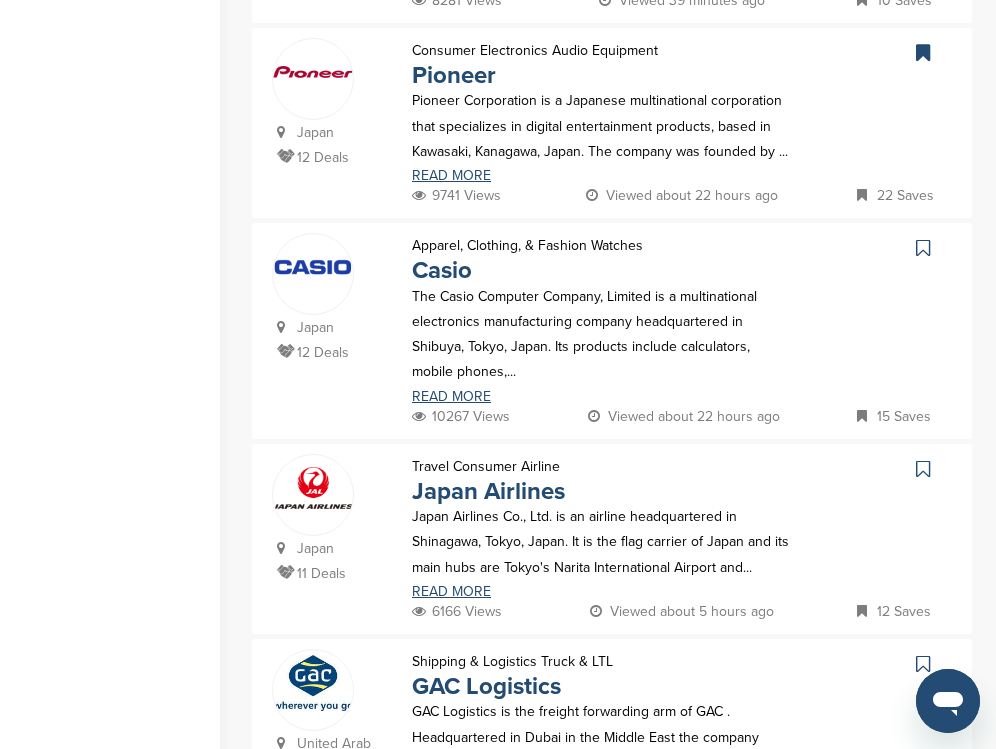 click at bounding box center [923, 248] 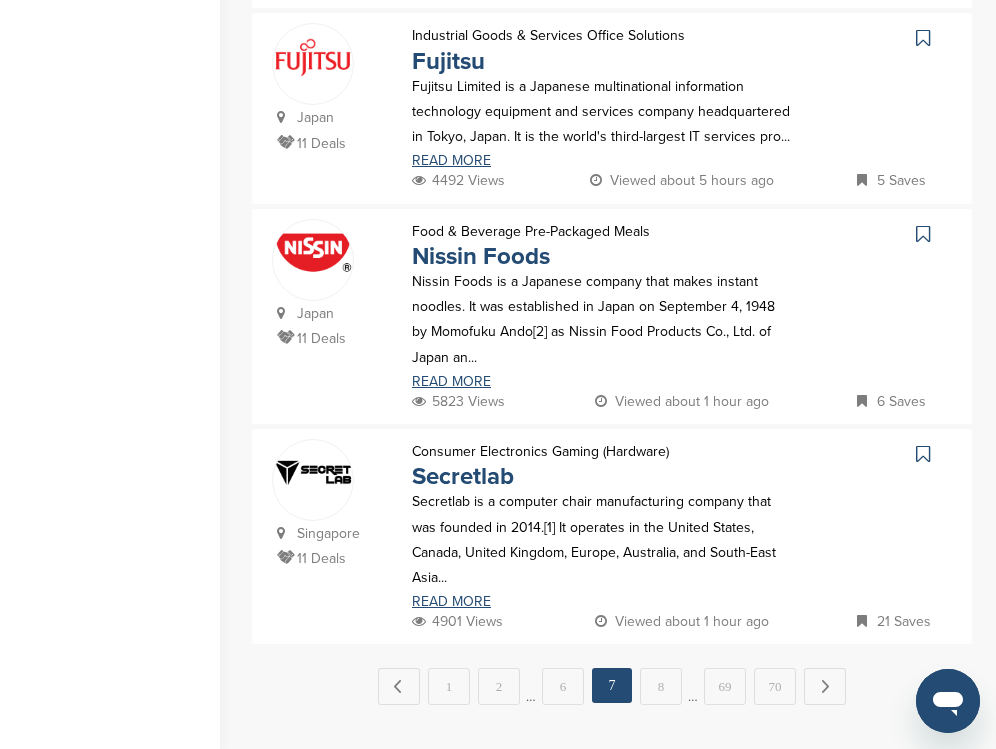 scroll, scrollTop: 1995, scrollLeft: 0, axis: vertical 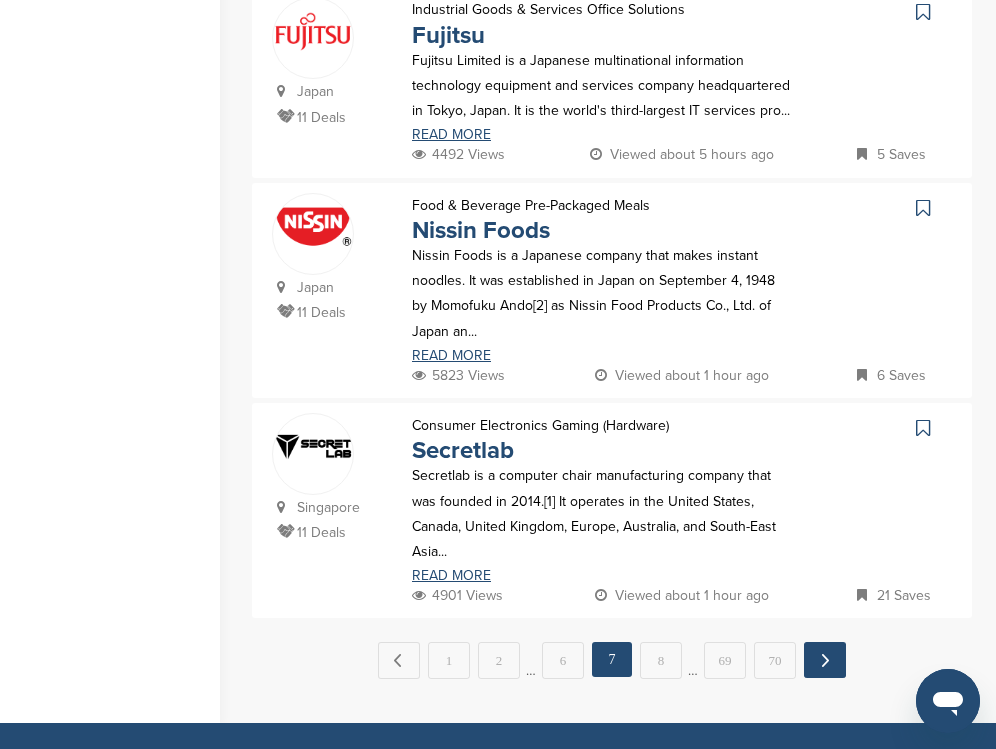 click on "Next →" at bounding box center (825, 660) 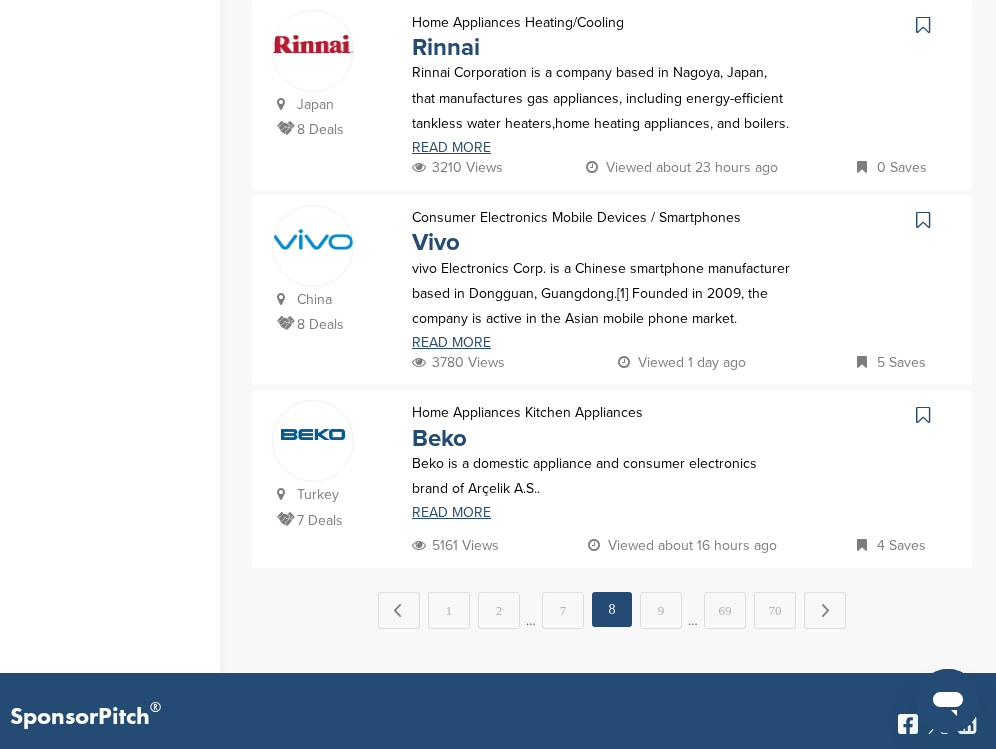 scroll, scrollTop: 0, scrollLeft: 0, axis: both 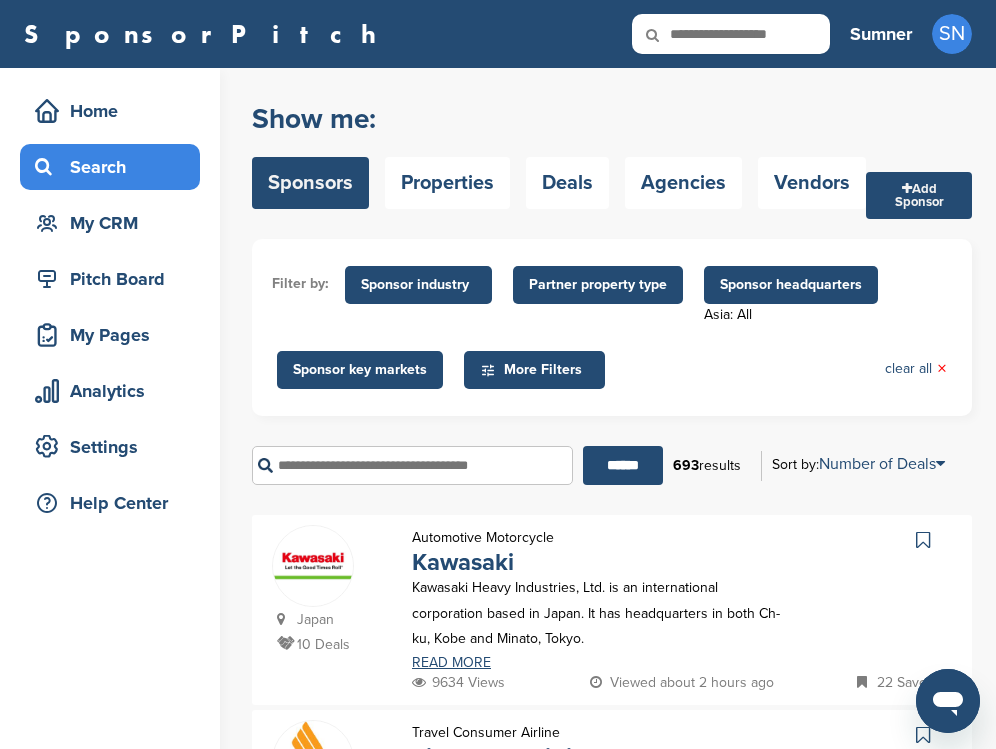 click at bounding box center [923, 540] 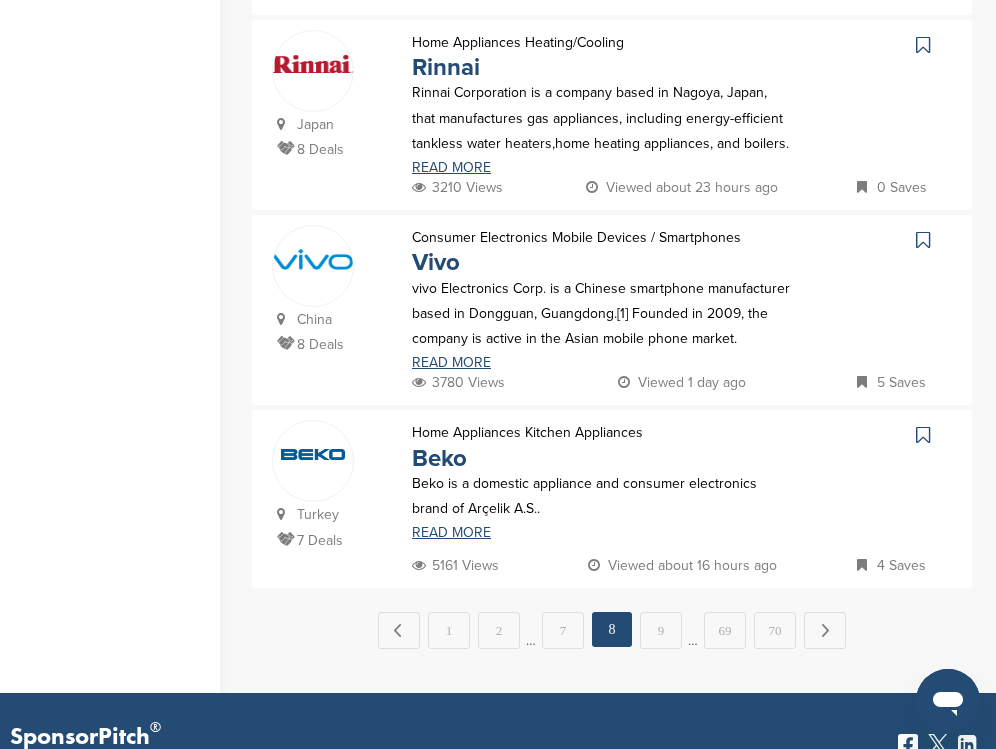 scroll, scrollTop: 1993, scrollLeft: 0, axis: vertical 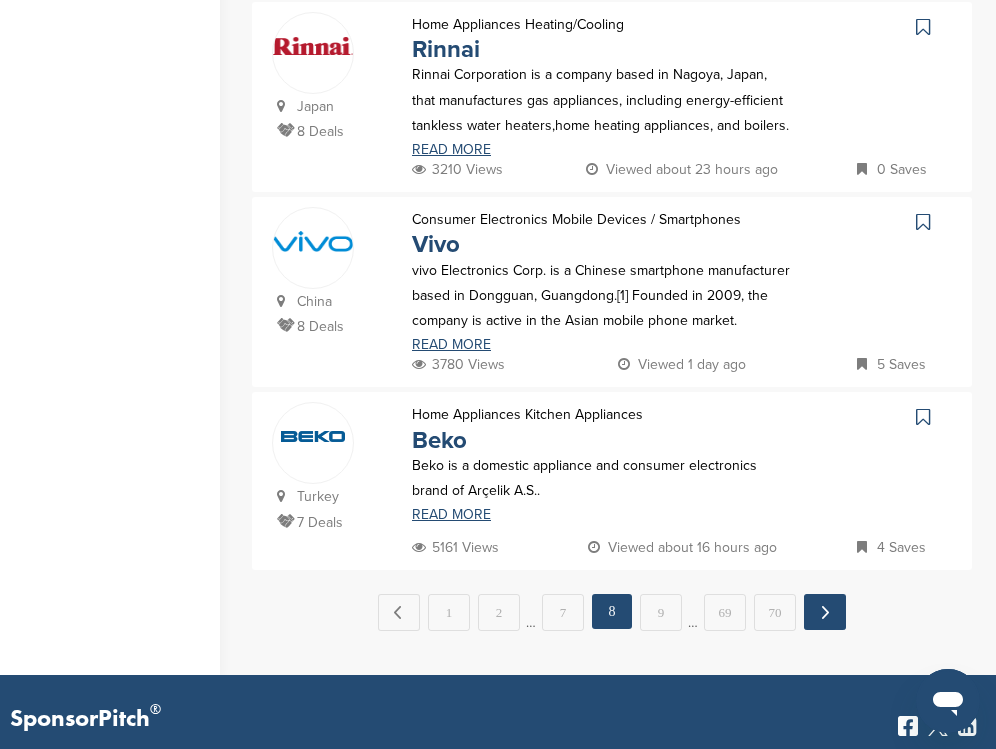 click on "Next →" at bounding box center (825, 612) 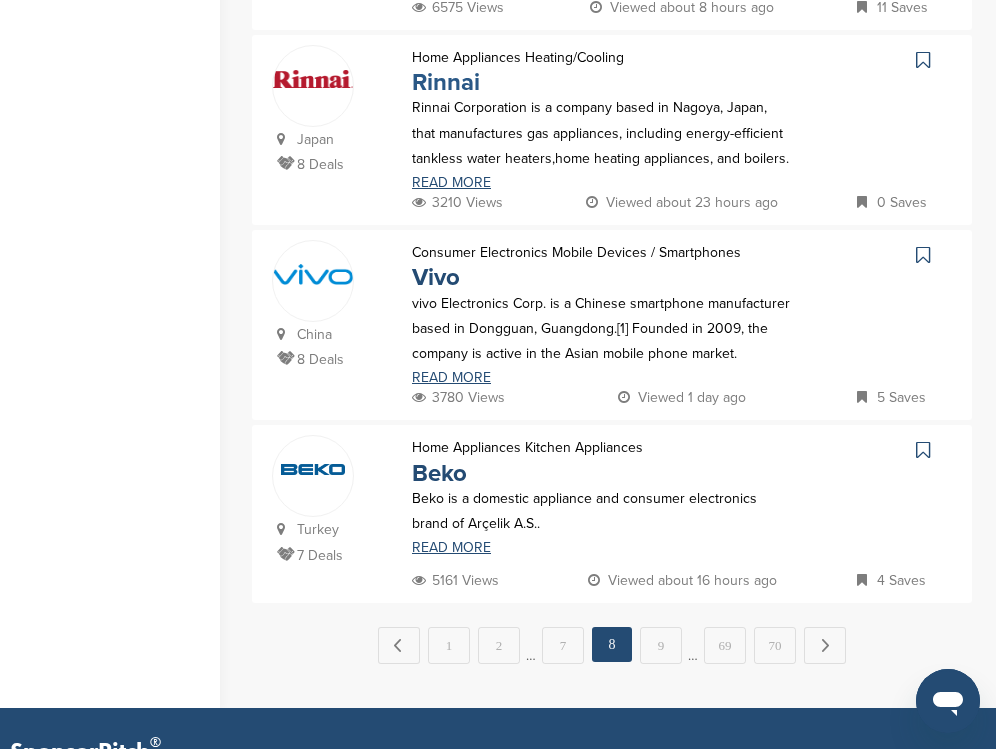 scroll, scrollTop: 0, scrollLeft: 0, axis: both 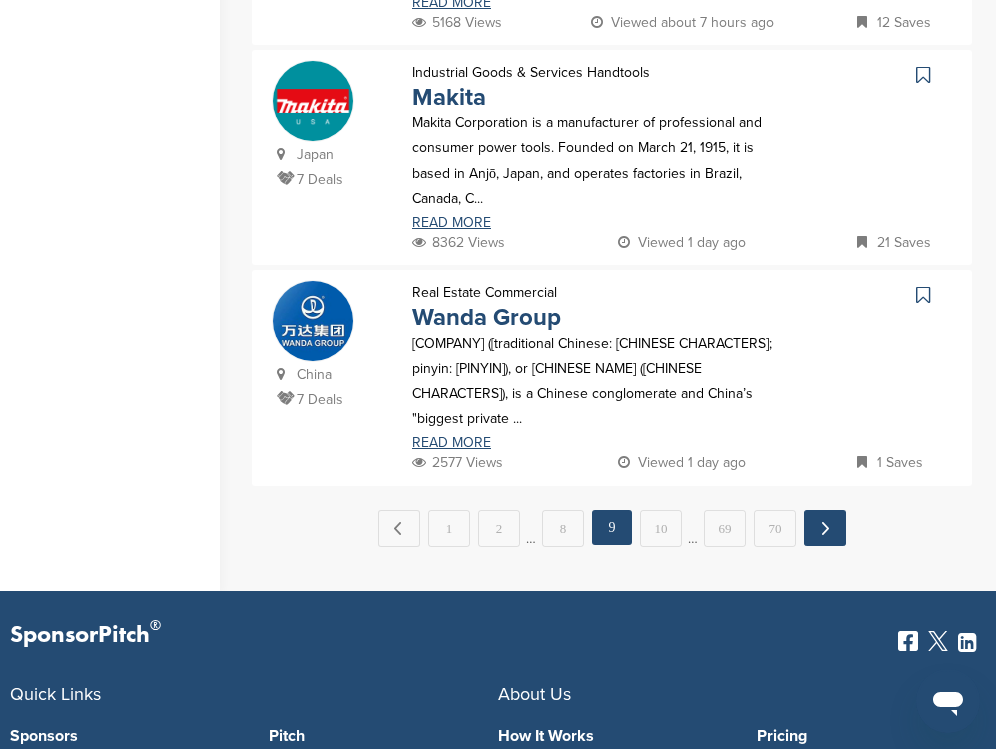 click on "← Previous 1 2 … 8 9 10 … 69 70 Next →" at bounding box center [612, 528] 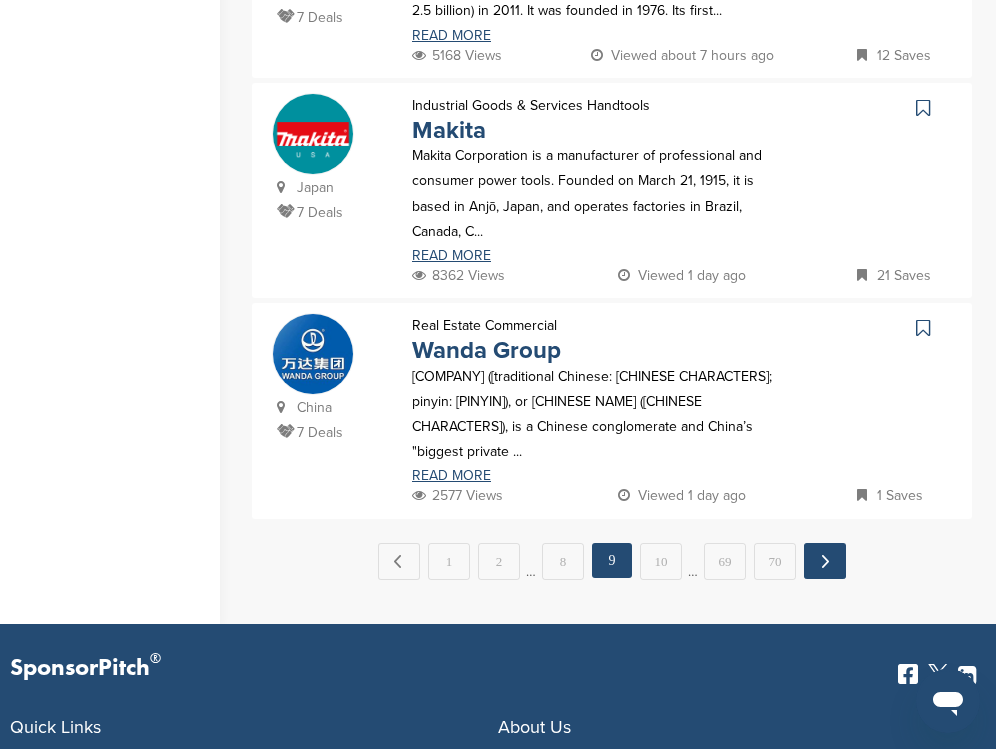 scroll, scrollTop: 0, scrollLeft: 0, axis: both 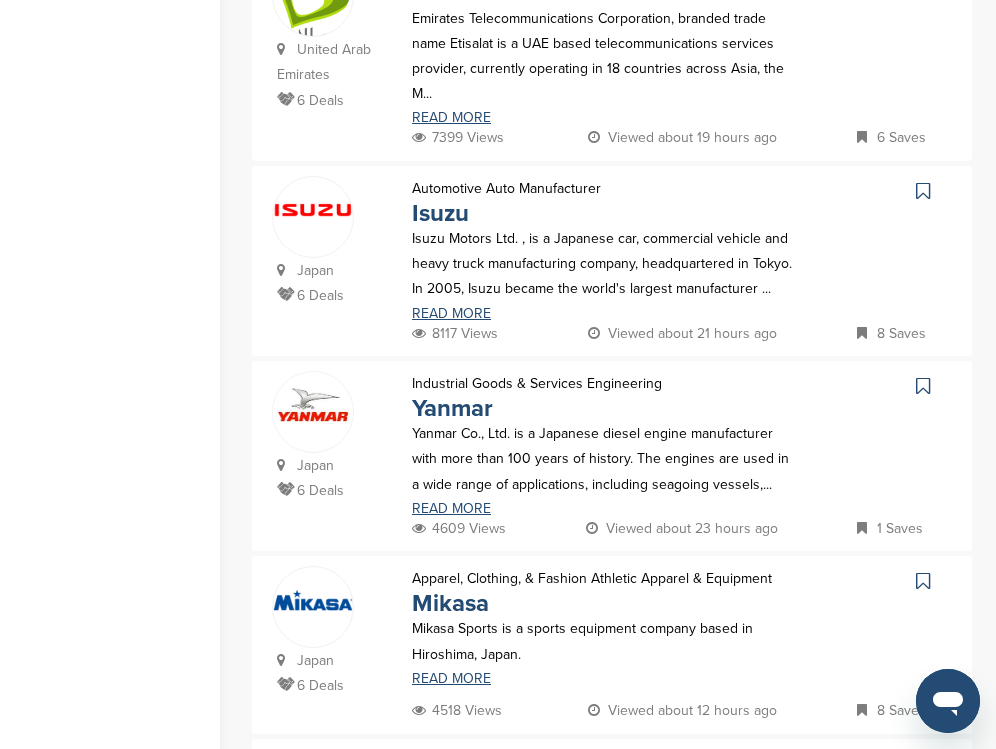click at bounding box center [923, 191] 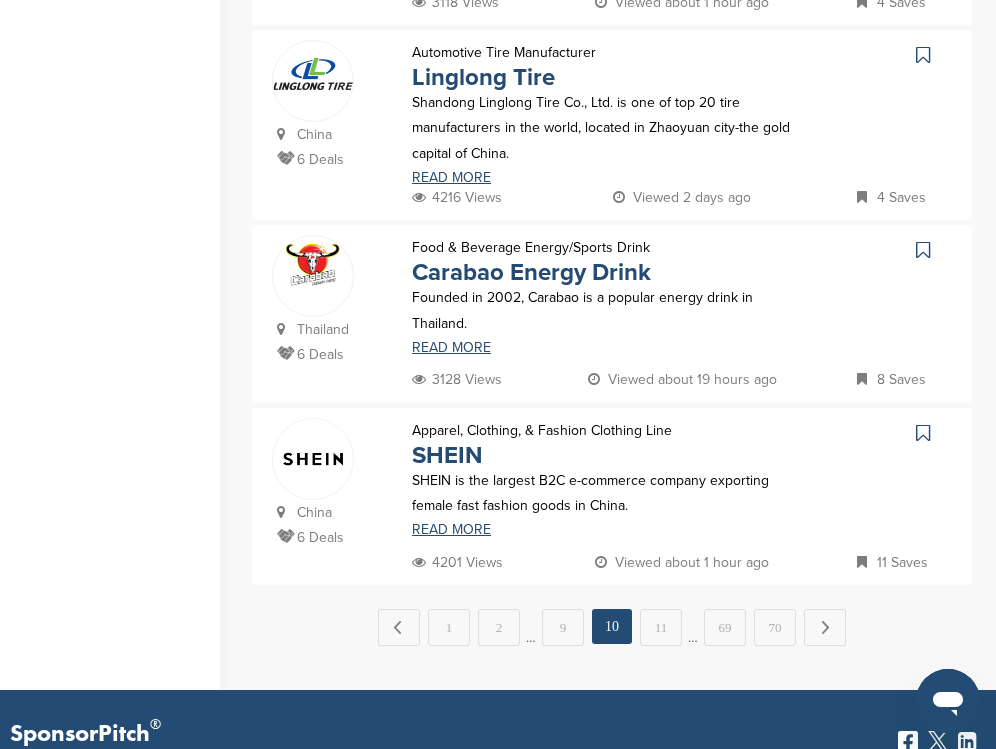 scroll, scrollTop: 1870, scrollLeft: 0, axis: vertical 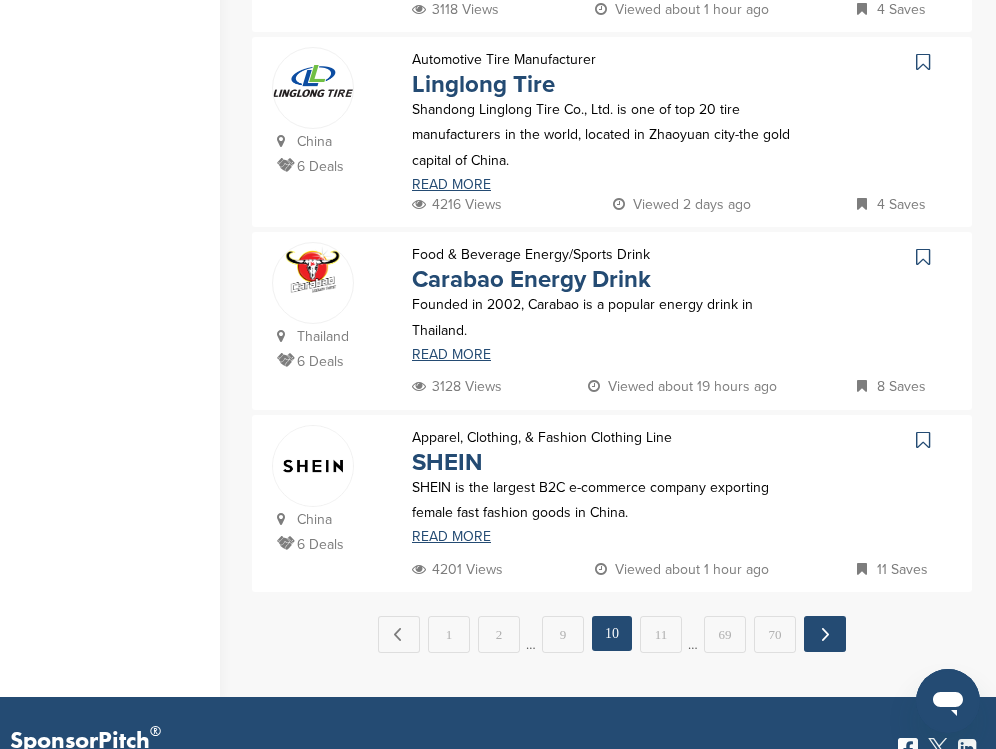 click on "Next →" at bounding box center [825, 634] 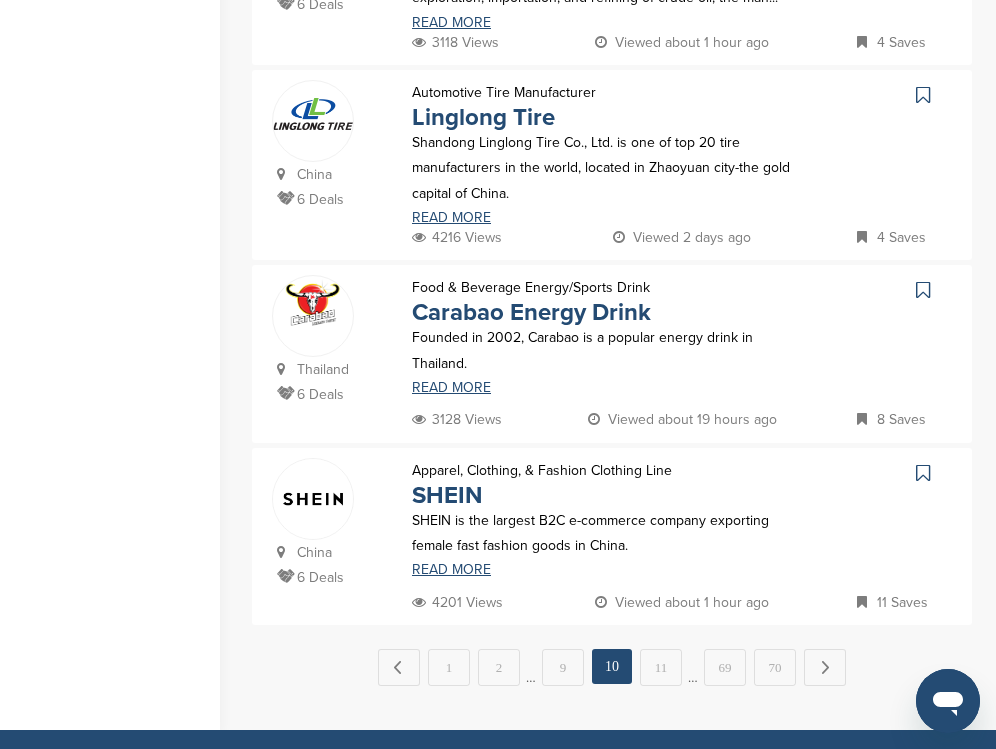 scroll, scrollTop: 0, scrollLeft: 0, axis: both 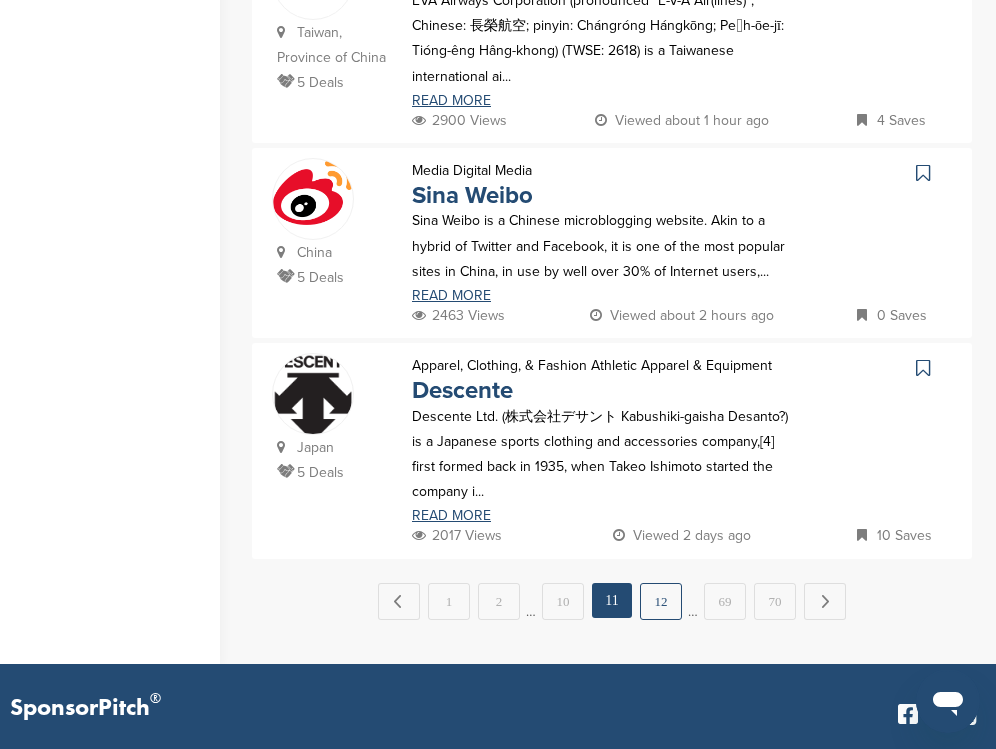 click on "12" at bounding box center [661, 601] 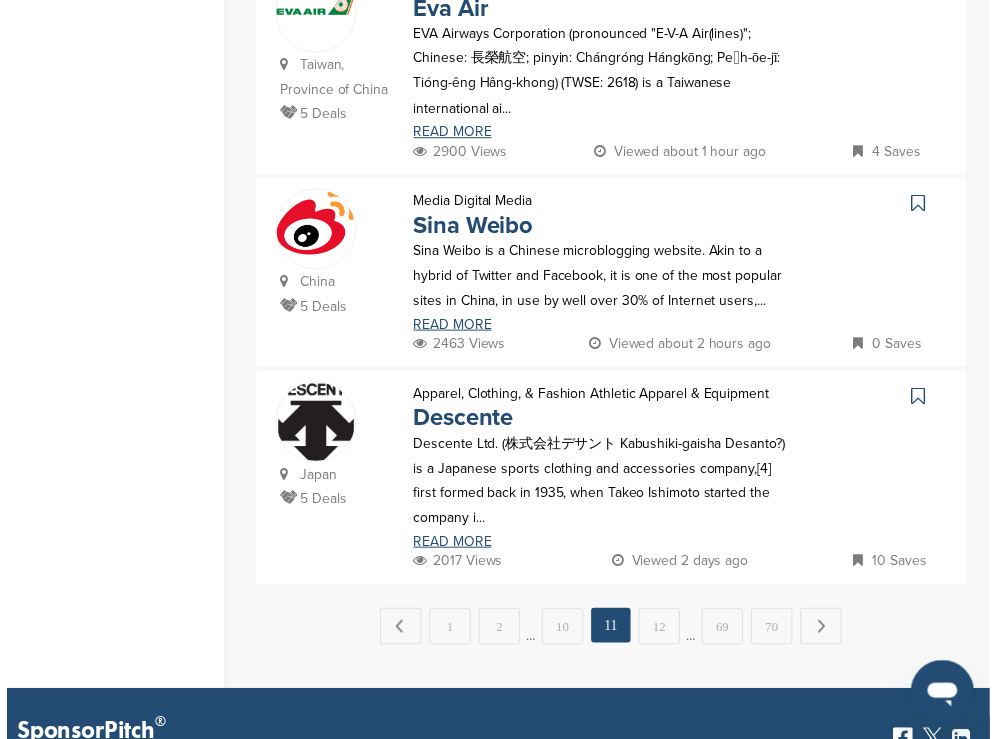 scroll, scrollTop: 0, scrollLeft: 0, axis: both 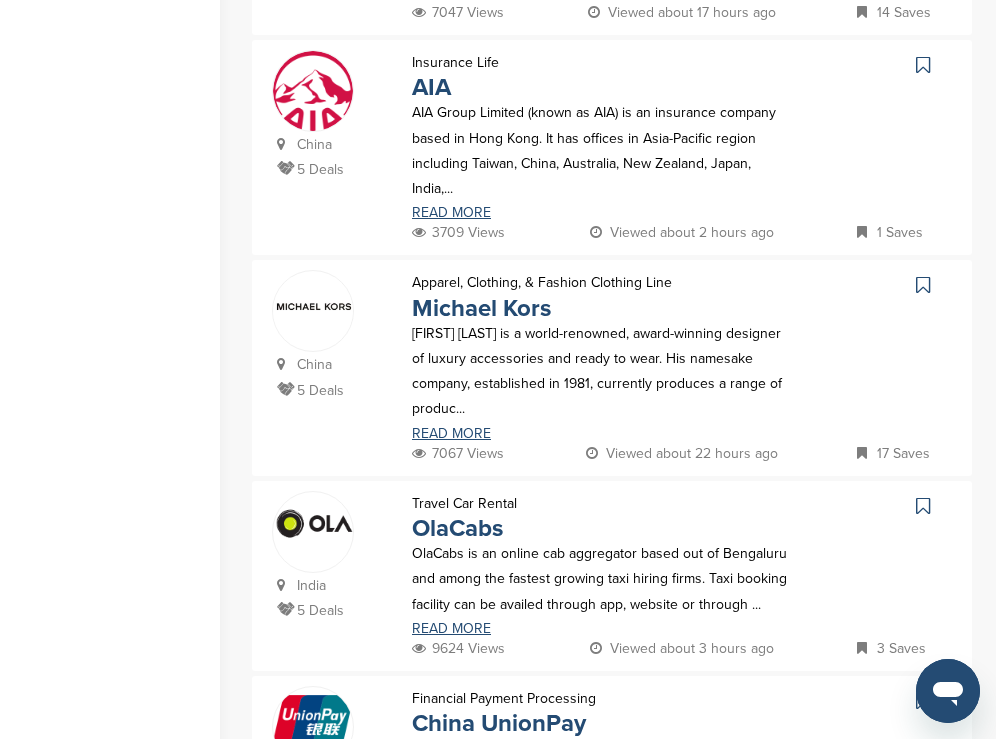 click at bounding box center [923, 285] 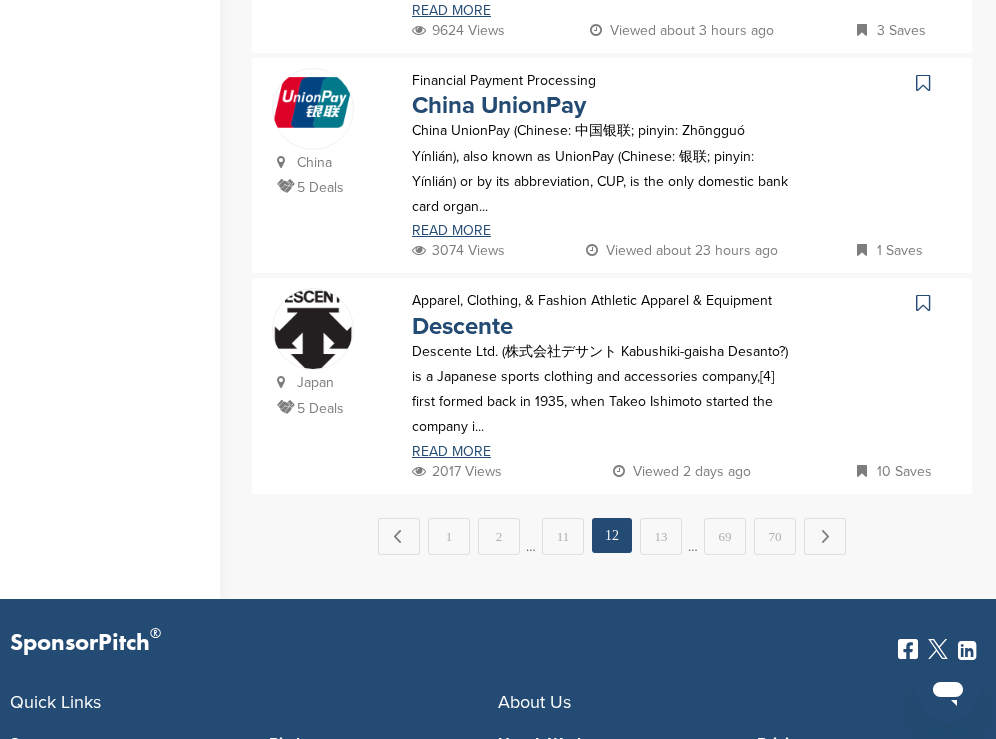 scroll, scrollTop: 2165, scrollLeft: 0, axis: vertical 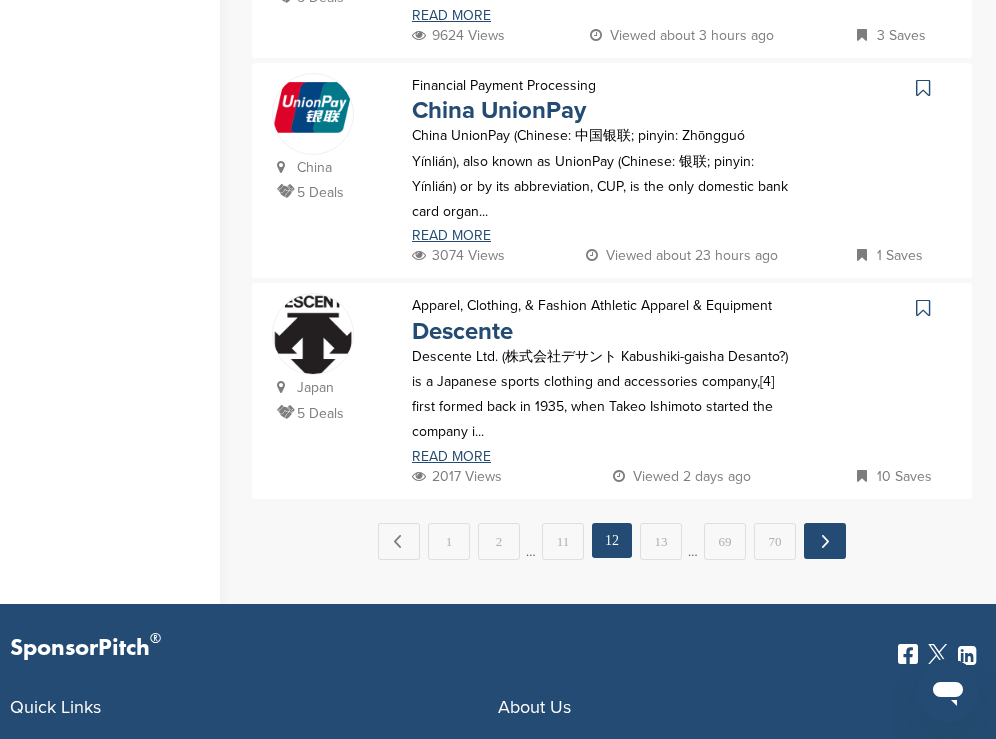 click on "Next →" at bounding box center (825, 541) 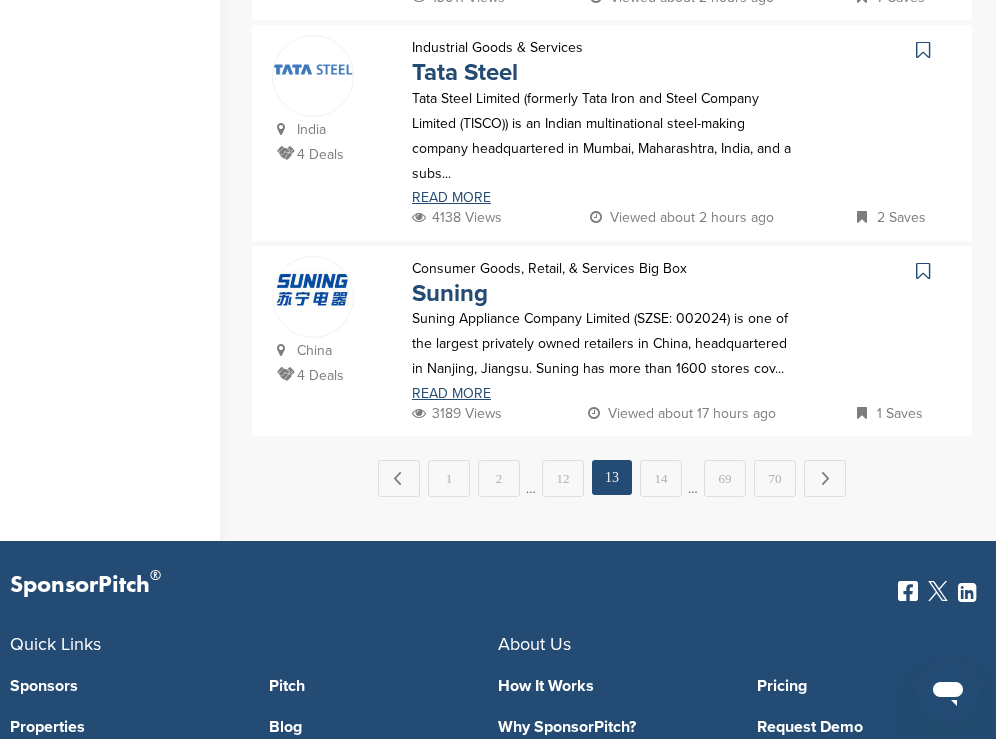 scroll, scrollTop: 0, scrollLeft: 0, axis: both 